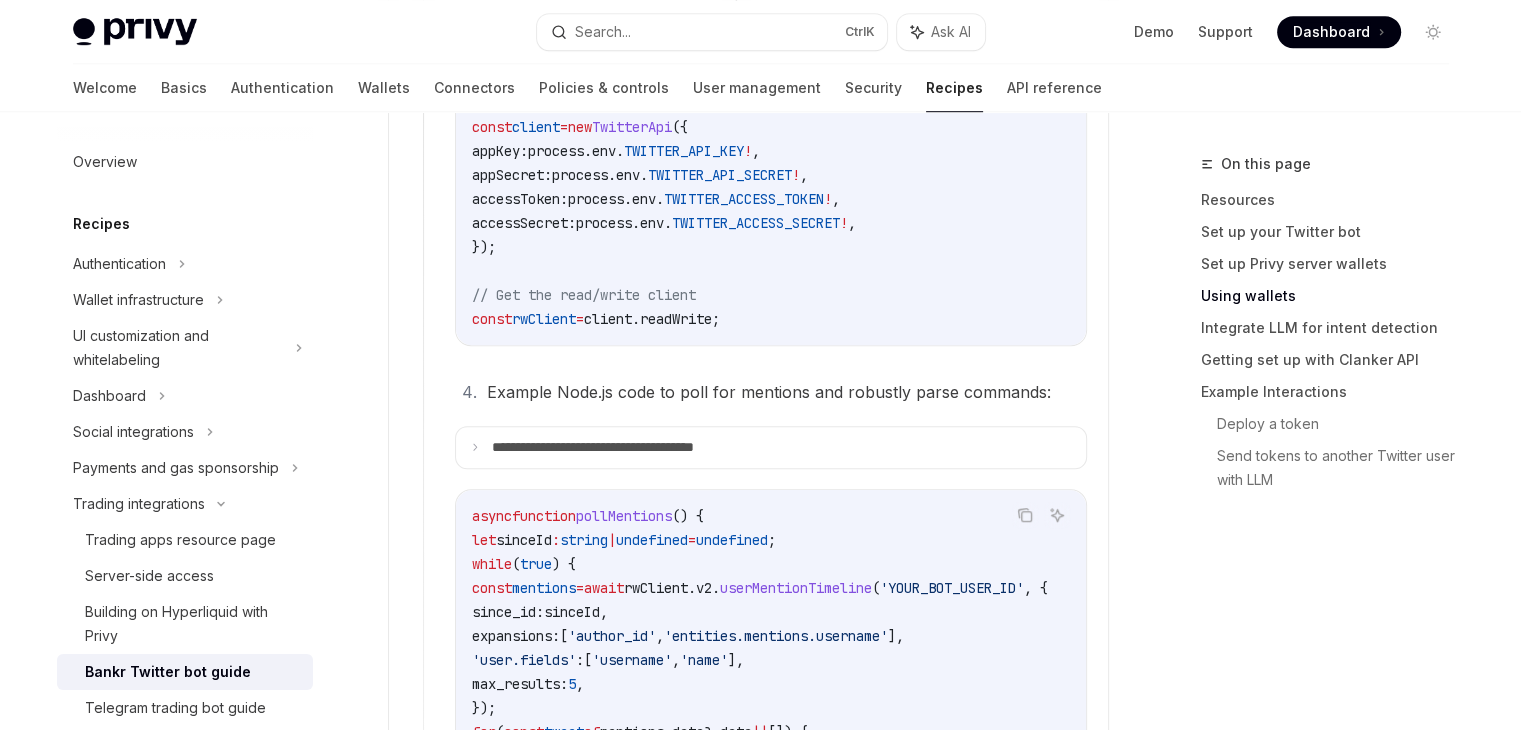 scroll, scrollTop: 919, scrollLeft: 0, axis: vertical 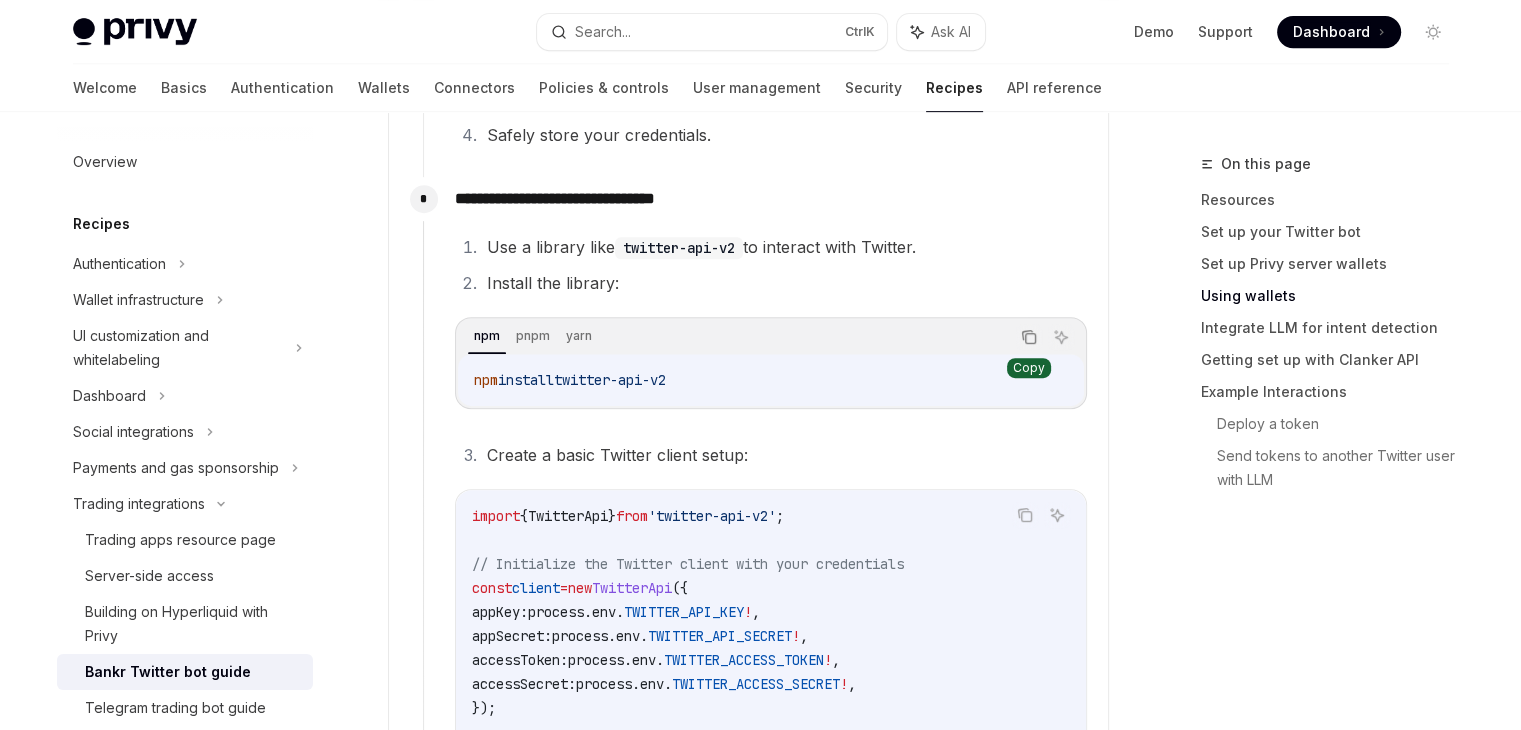click 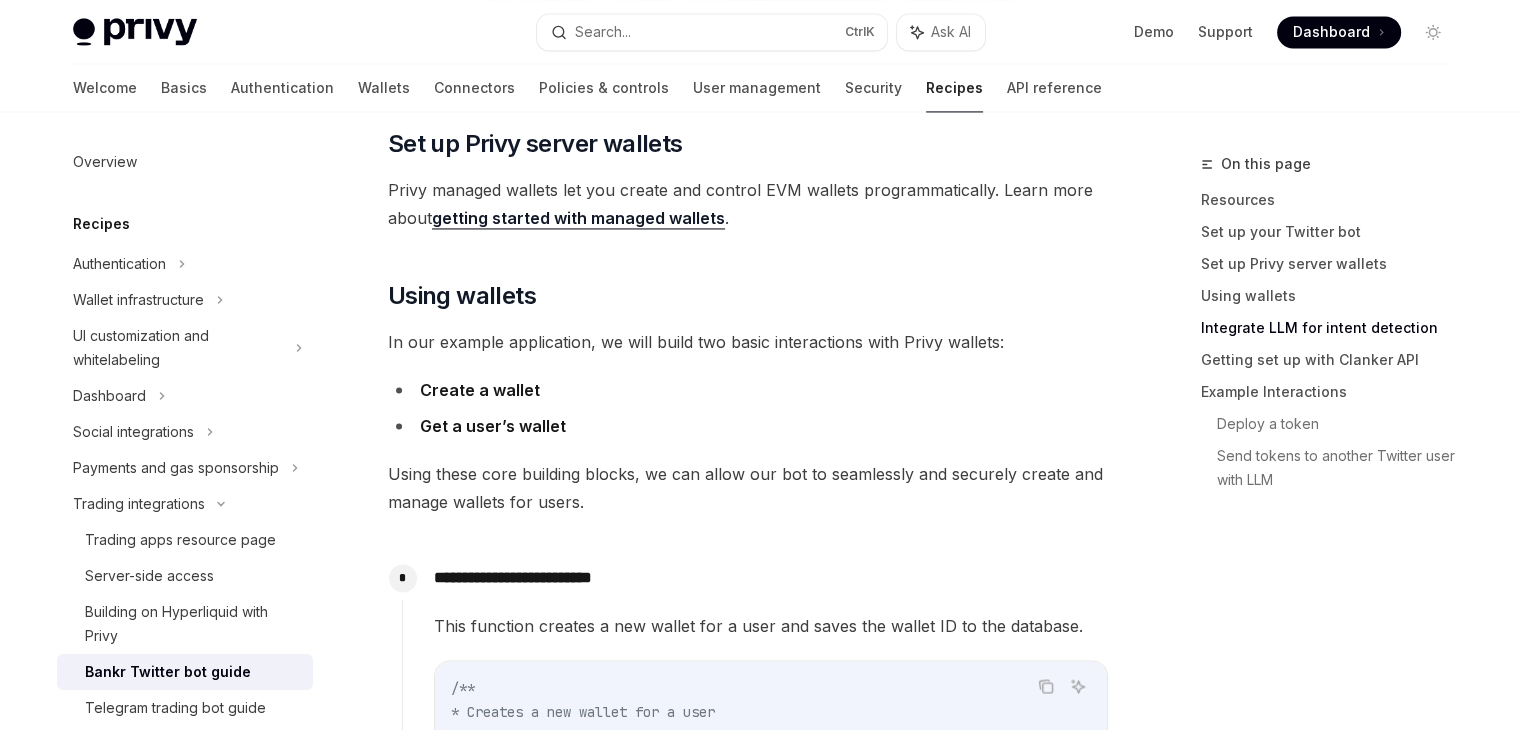 scroll, scrollTop: 3150, scrollLeft: 0, axis: vertical 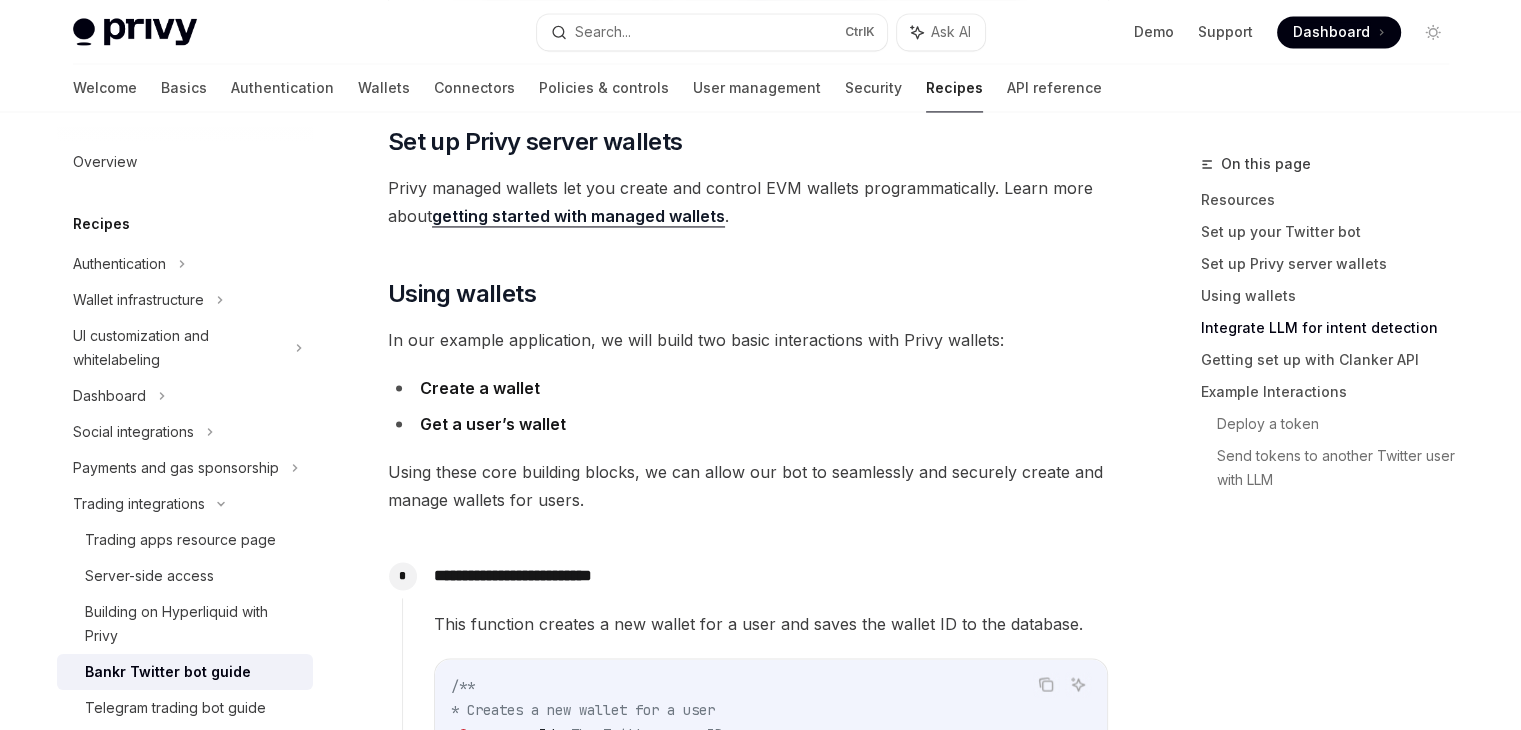 type 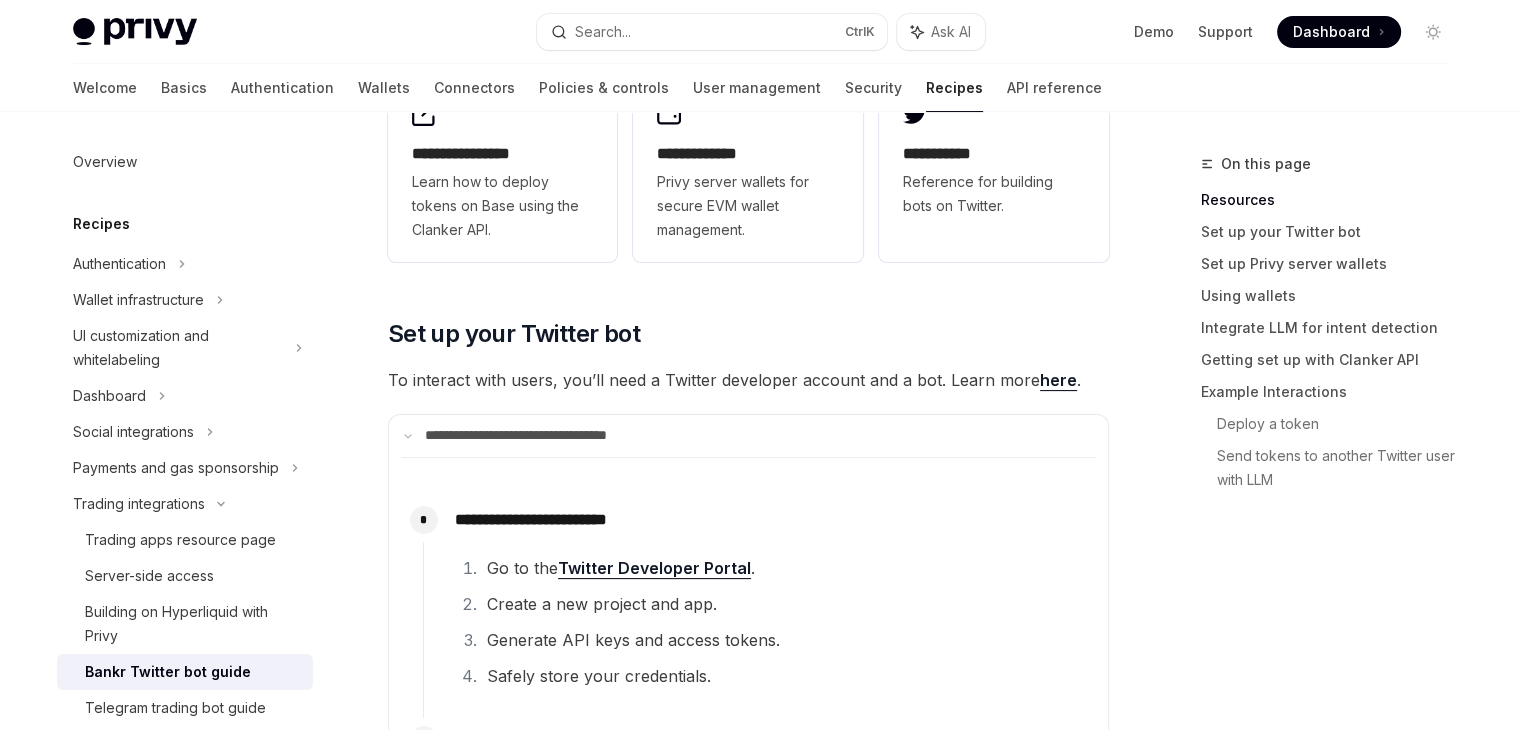scroll, scrollTop: 378, scrollLeft: 0, axis: vertical 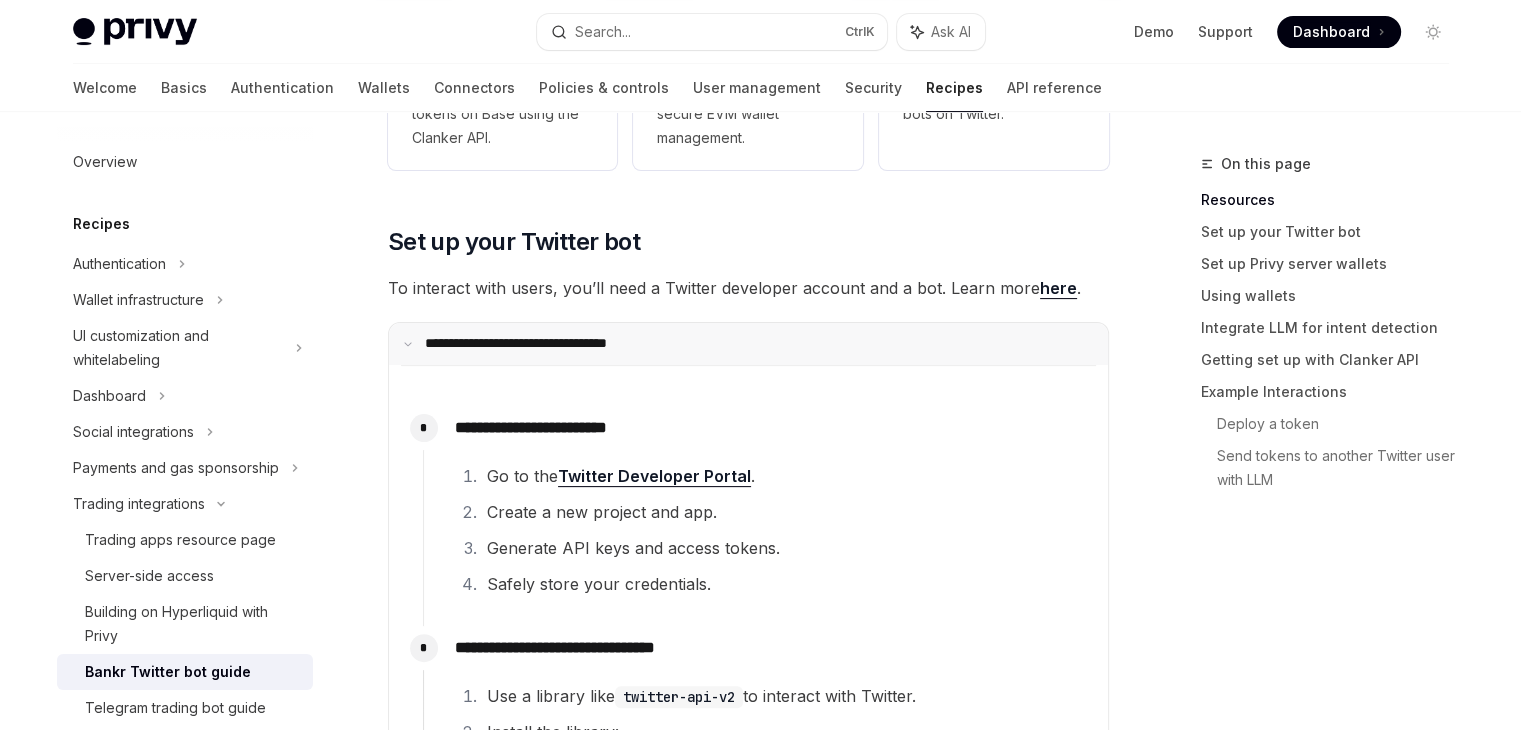 click 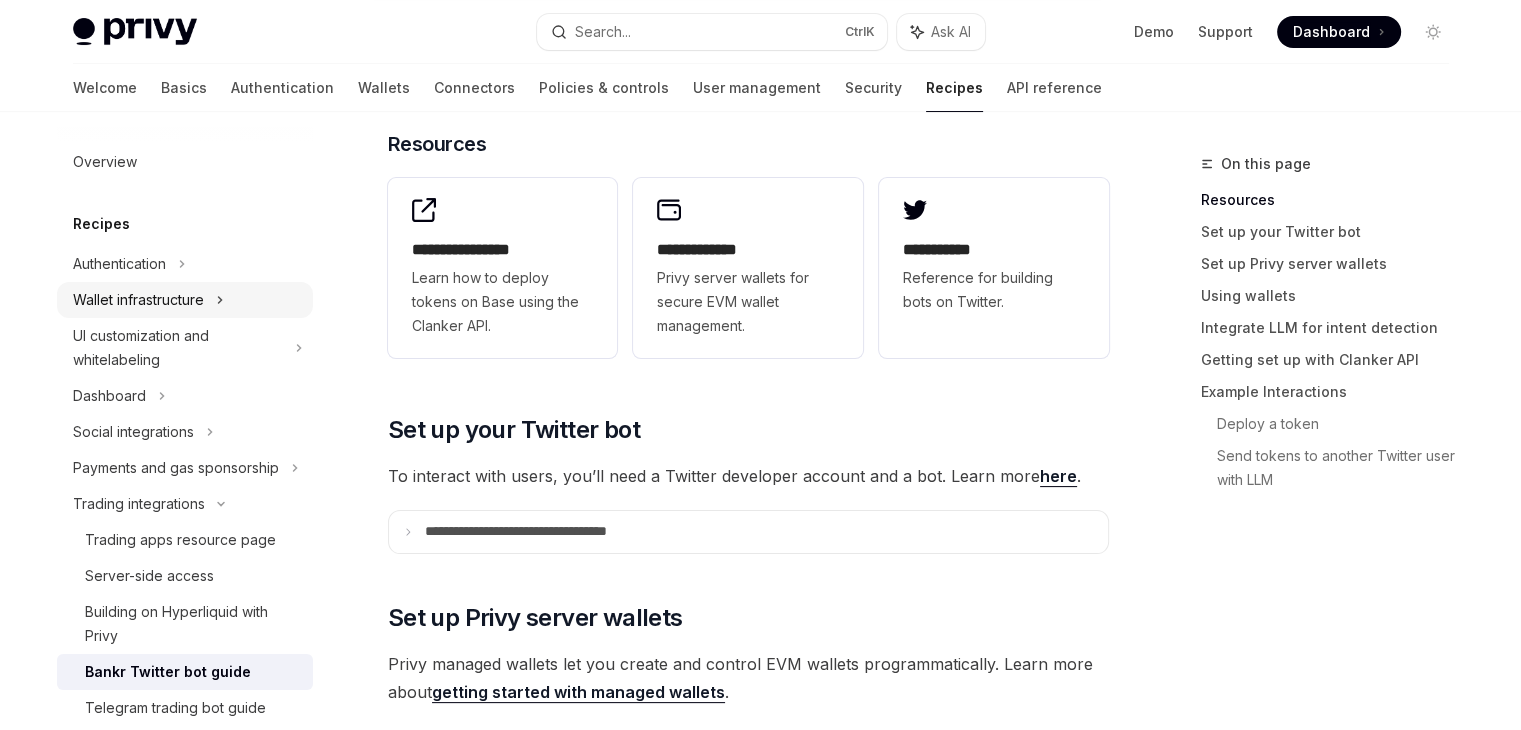 scroll, scrollTop: 190, scrollLeft: 0, axis: vertical 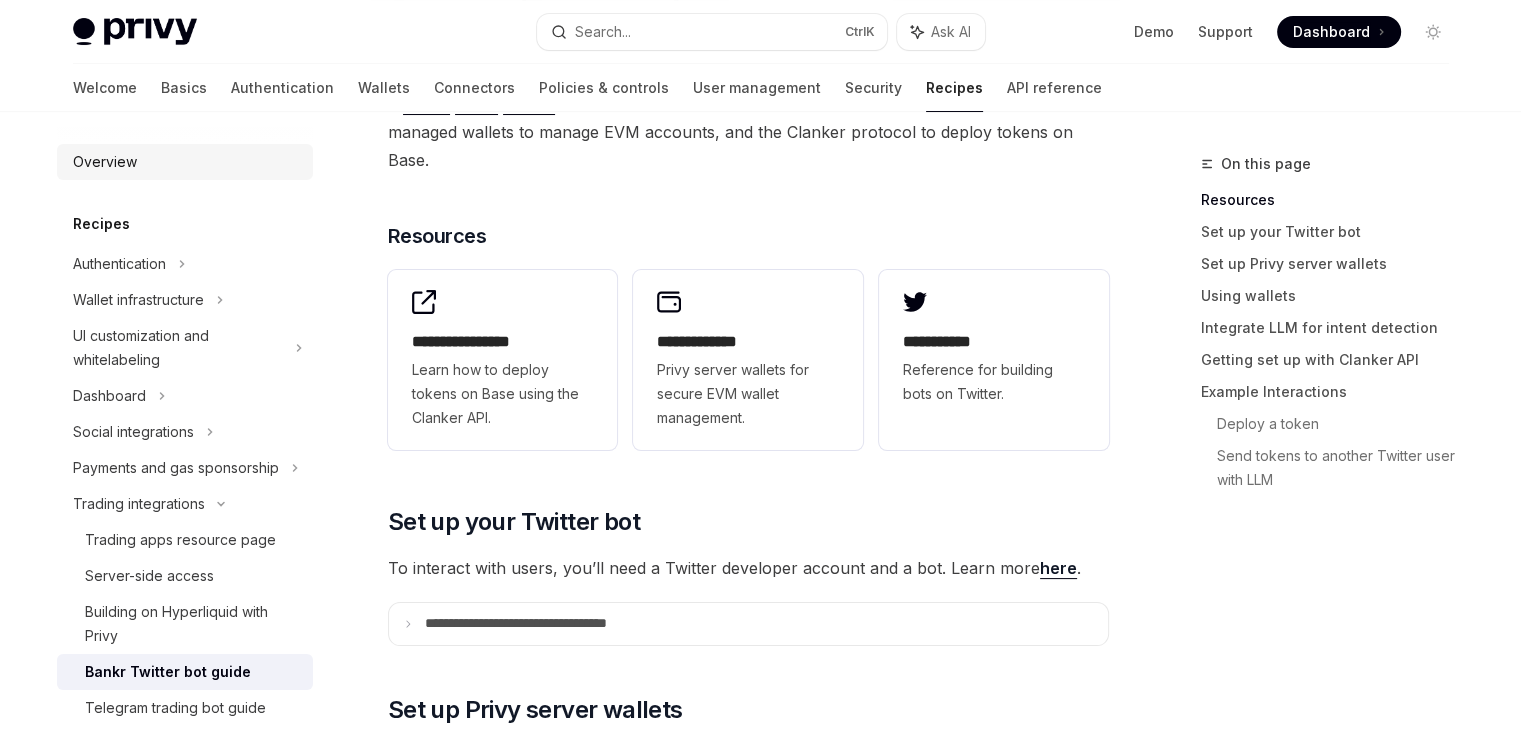 click on "Overview" at bounding box center [105, 162] 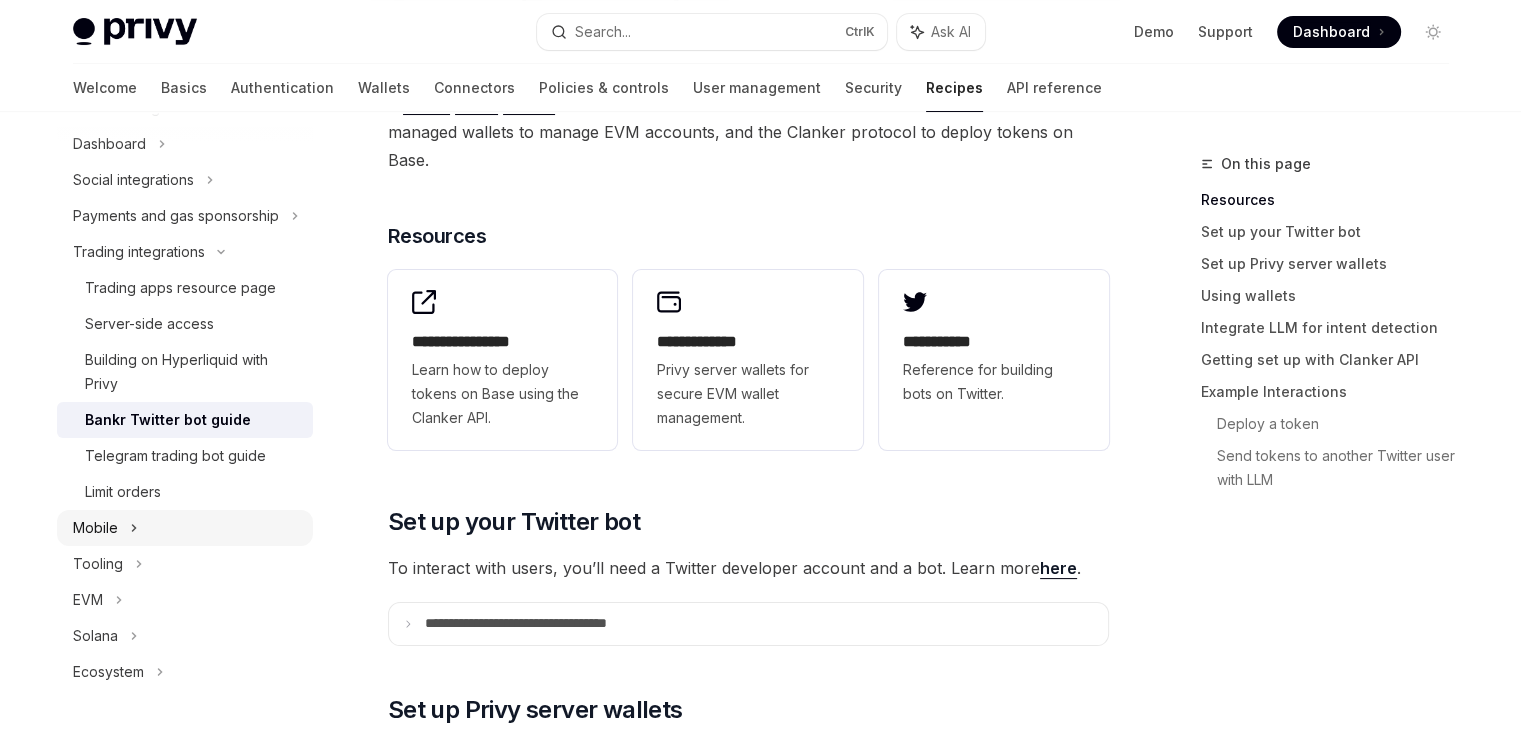 scroll, scrollTop: 0, scrollLeft: 0, axis: both 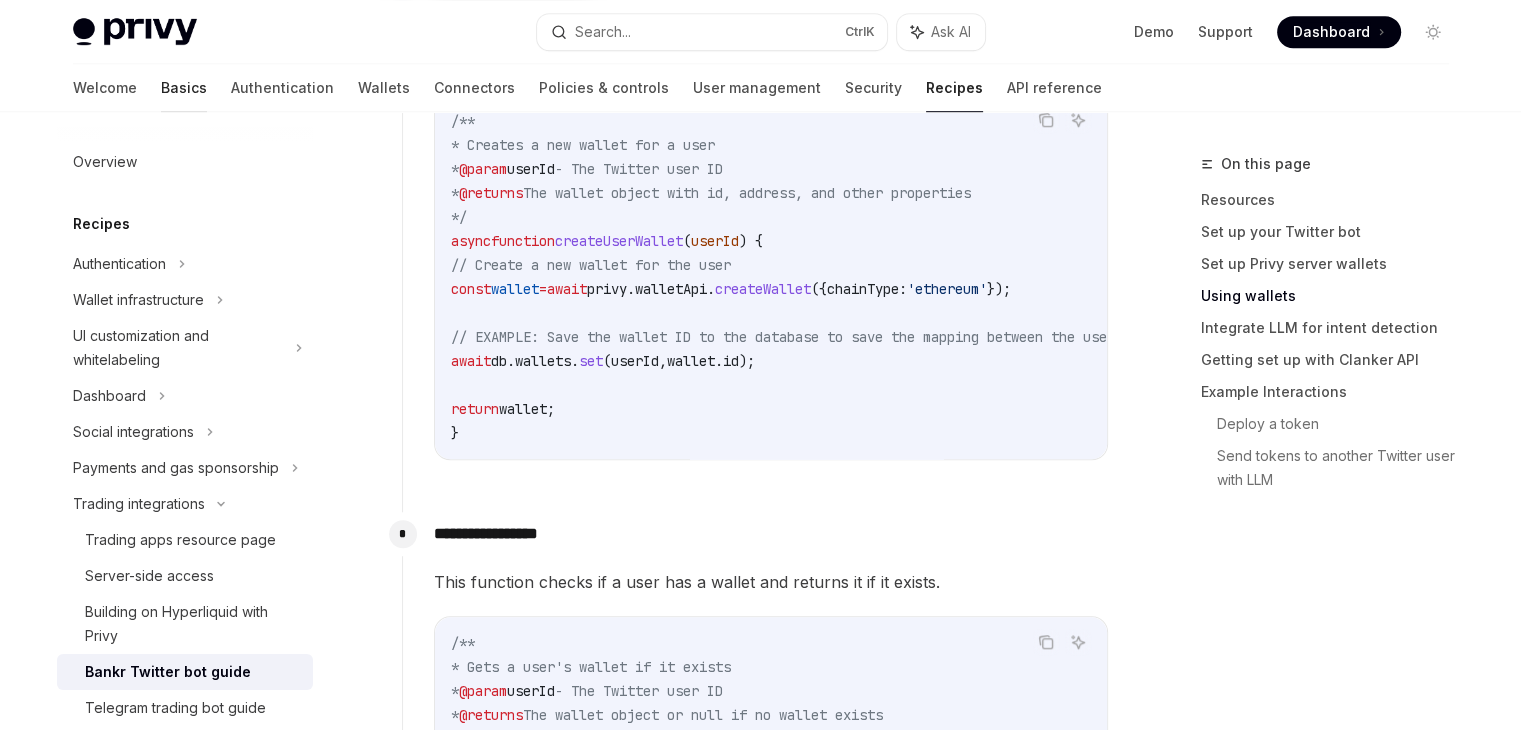 click on "Basics" at bounding box center [184, 88] 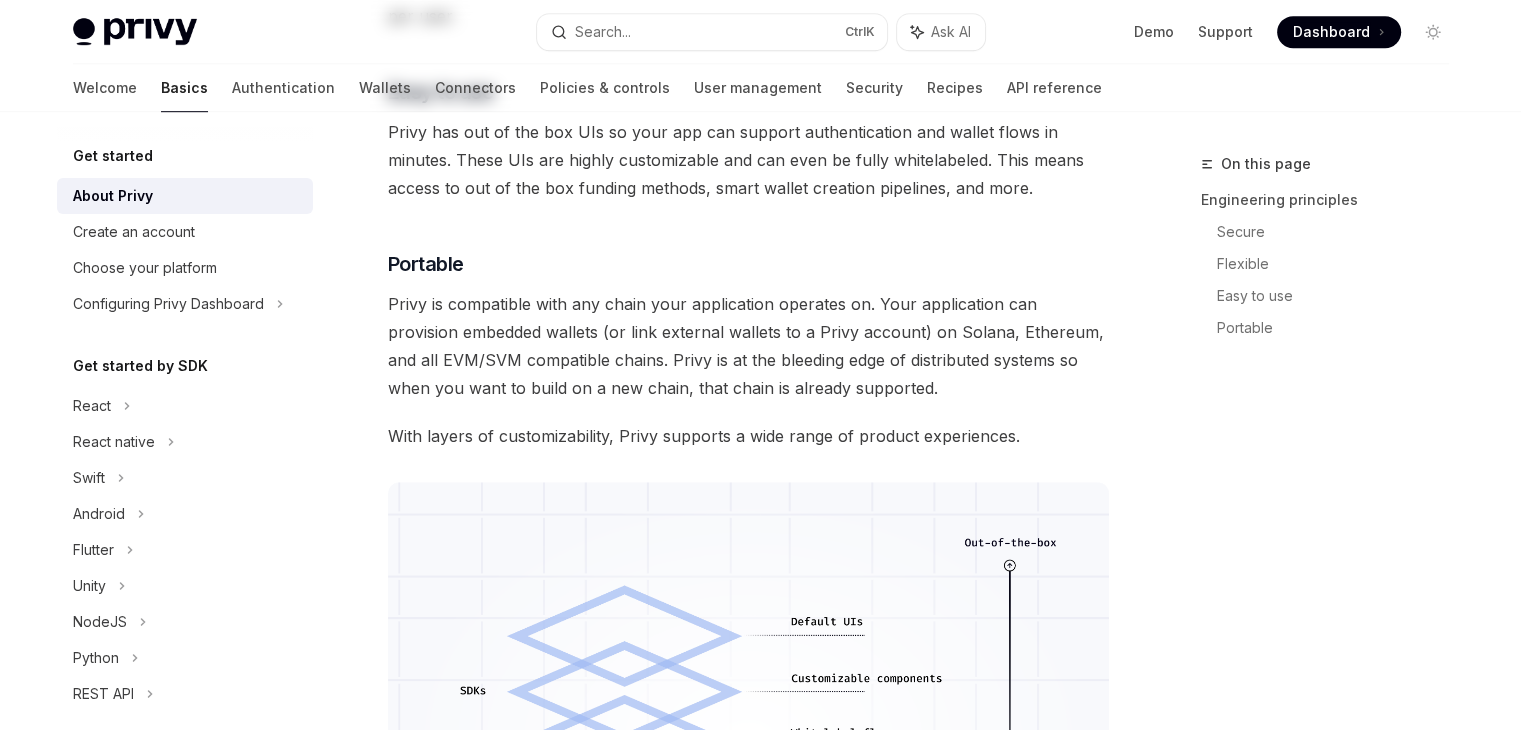 scroll, scrollTop: 0, scrollLeft: 0, axis: both 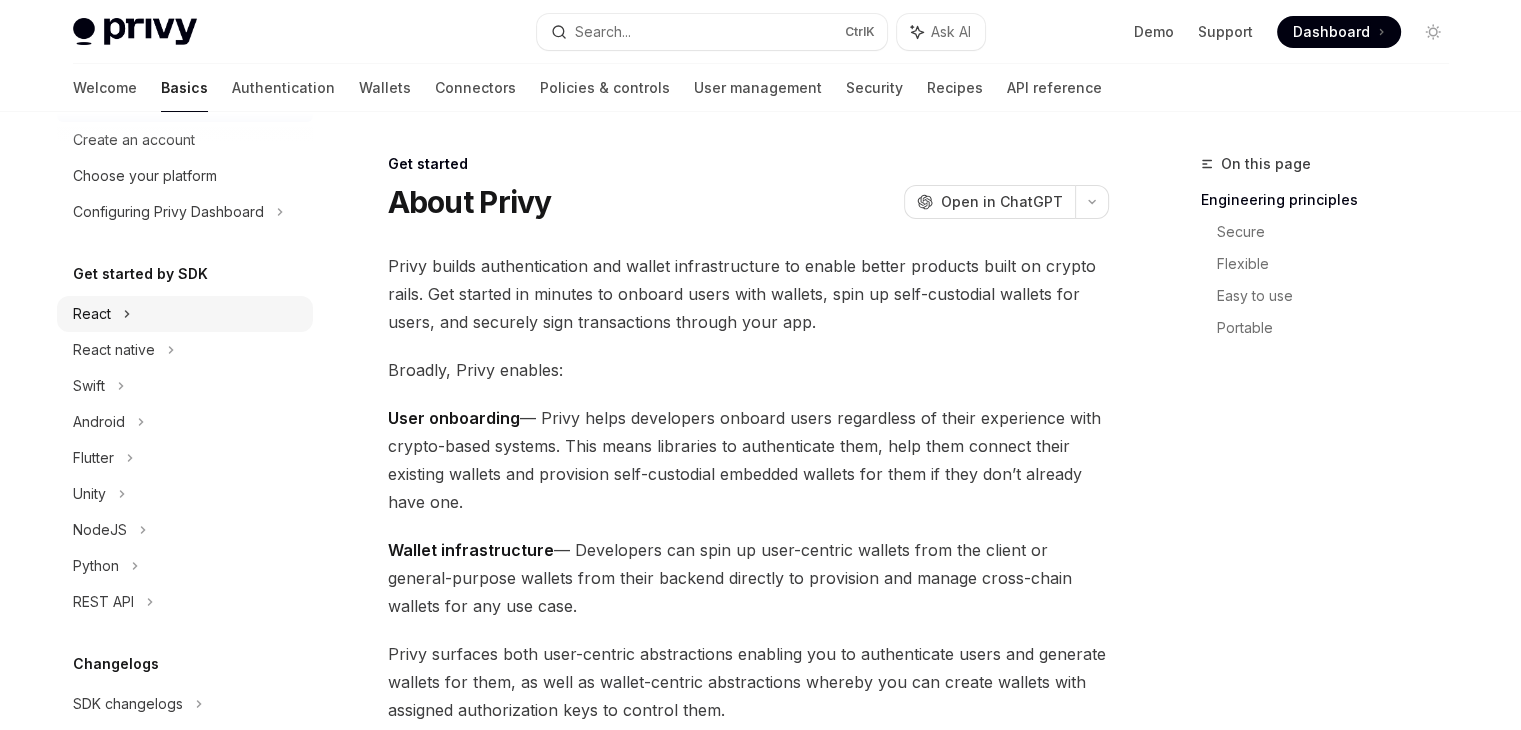 click on "React" at bounding box center [185, 314] 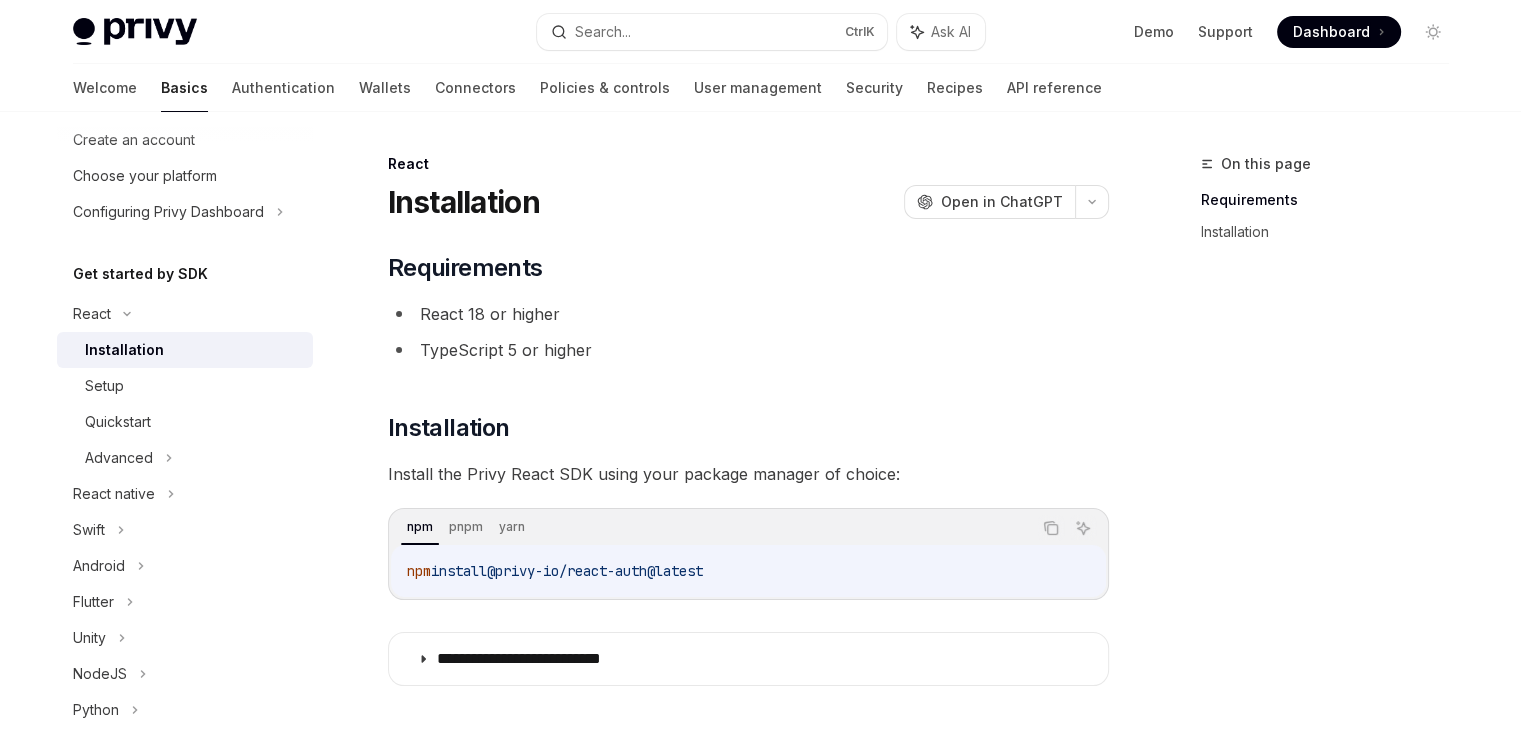 click on "Installation" at bounding box center (124, 350) 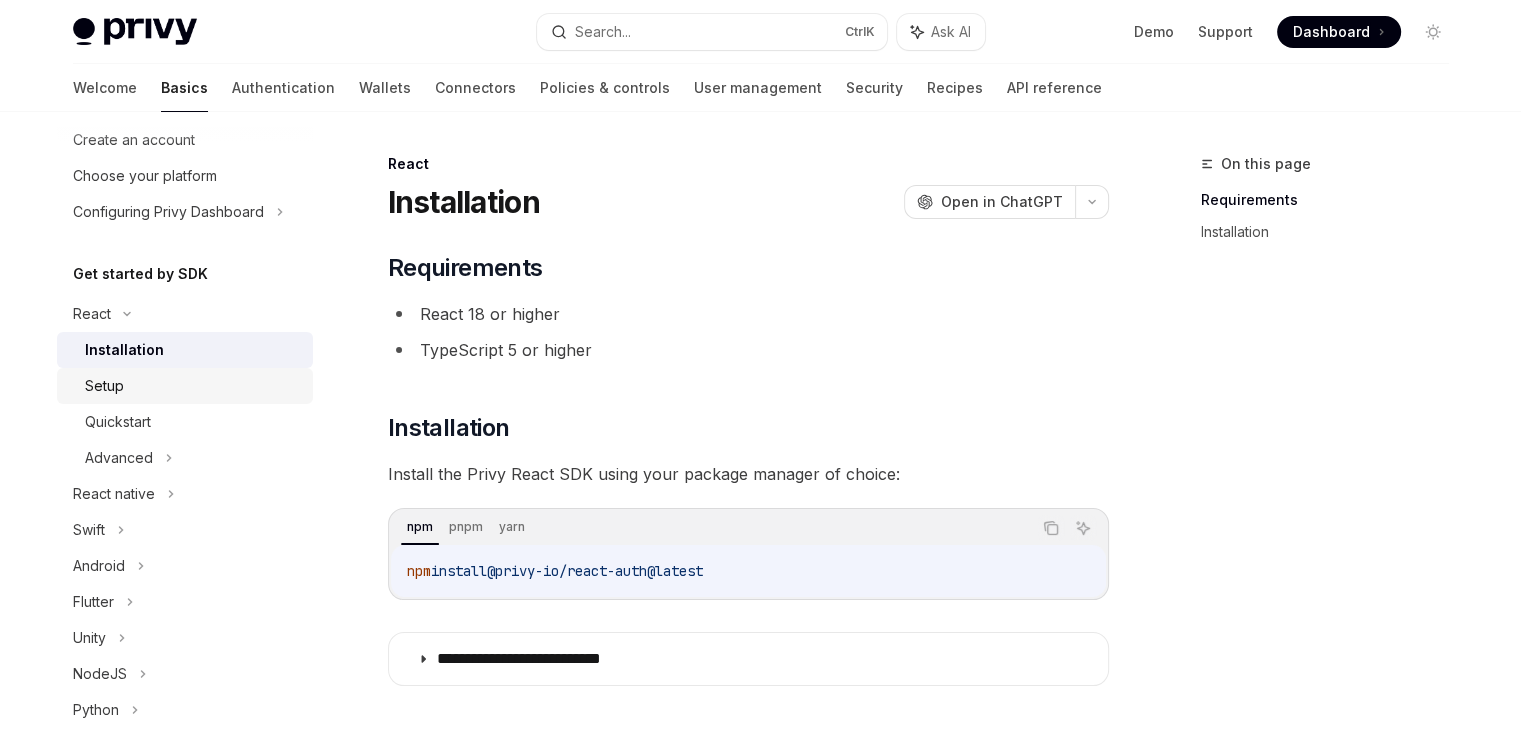 click on "Setup" at bounding box center [193, 386] 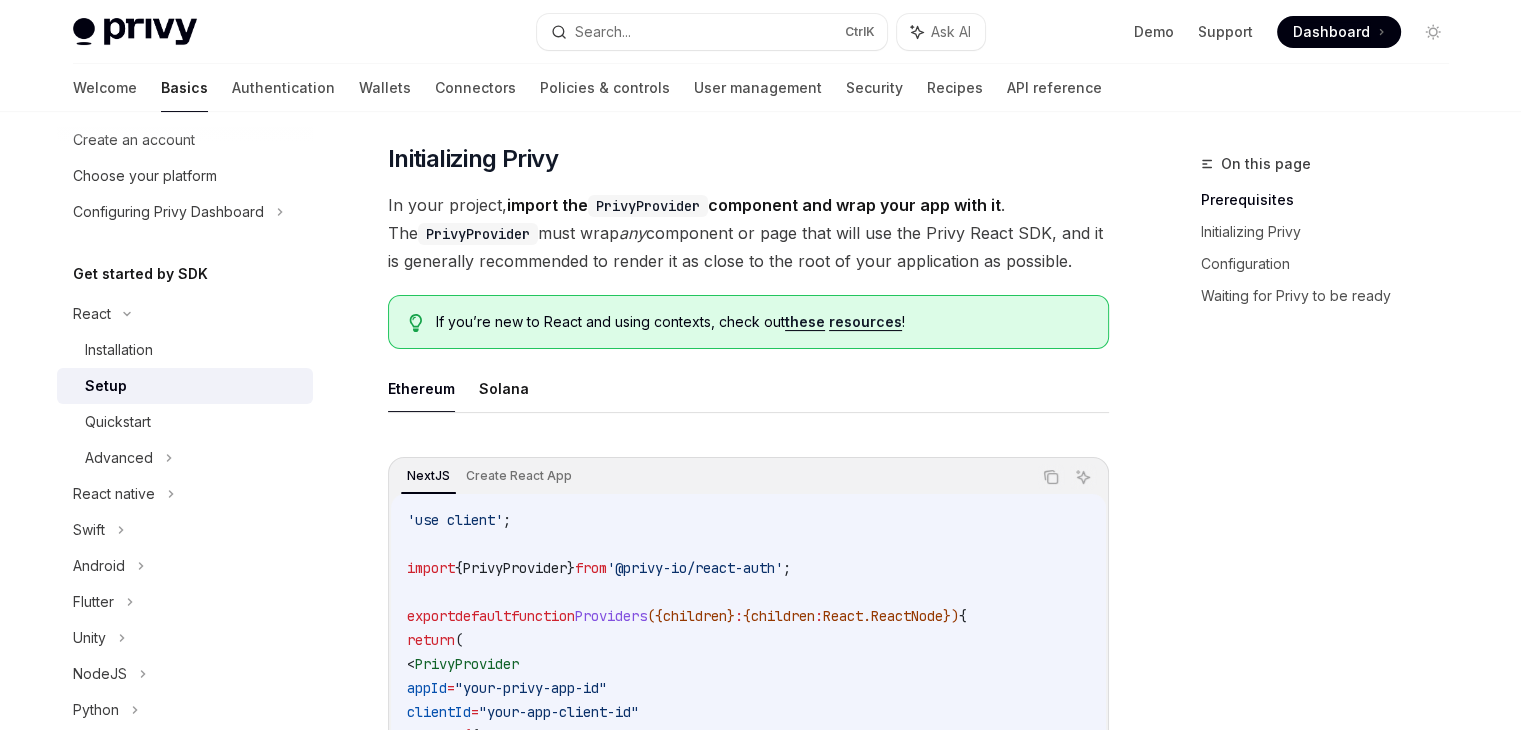 scroll, scrollTop: 358, scrollLeft: 0, axis: vertical 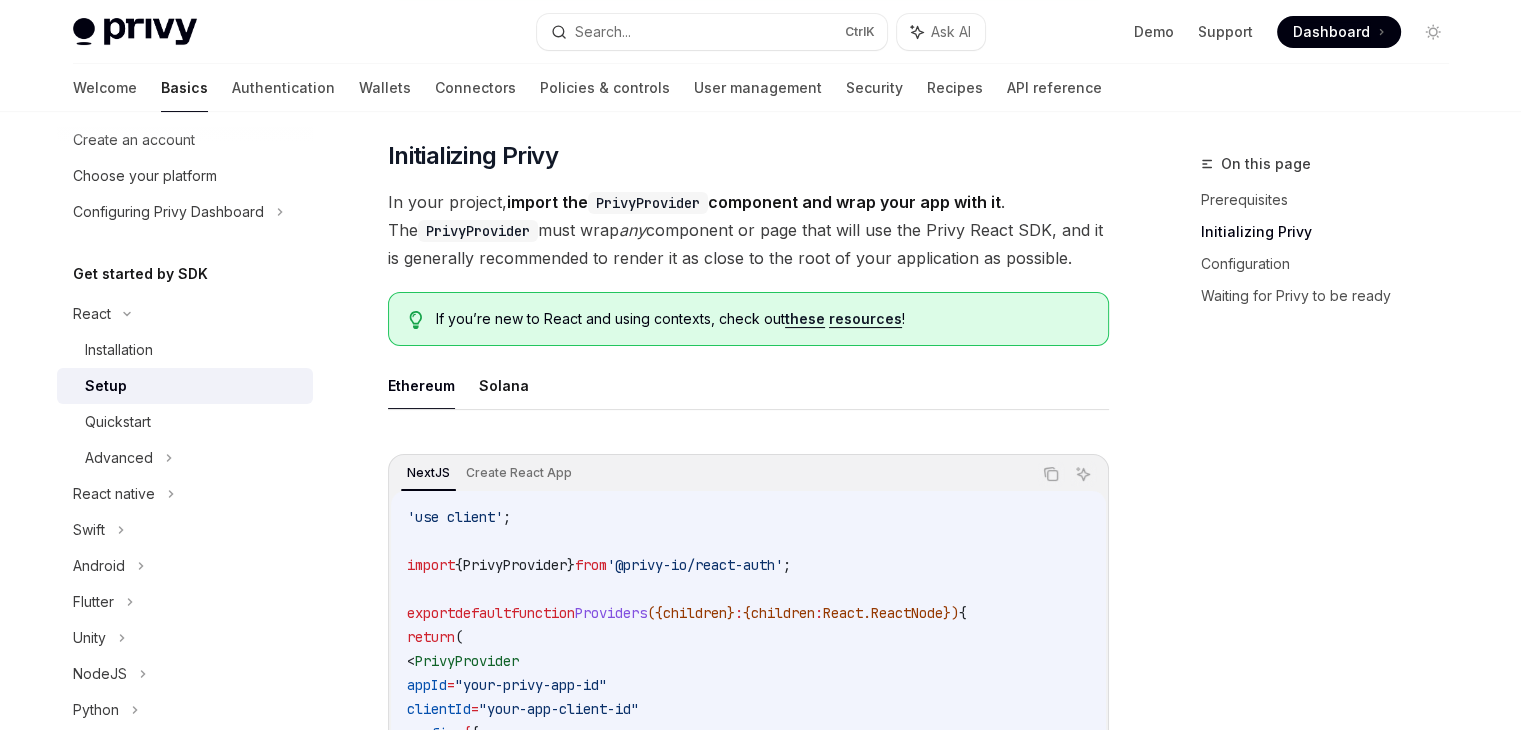 click on "PrivyProvider" at bounding box center (515, 565) 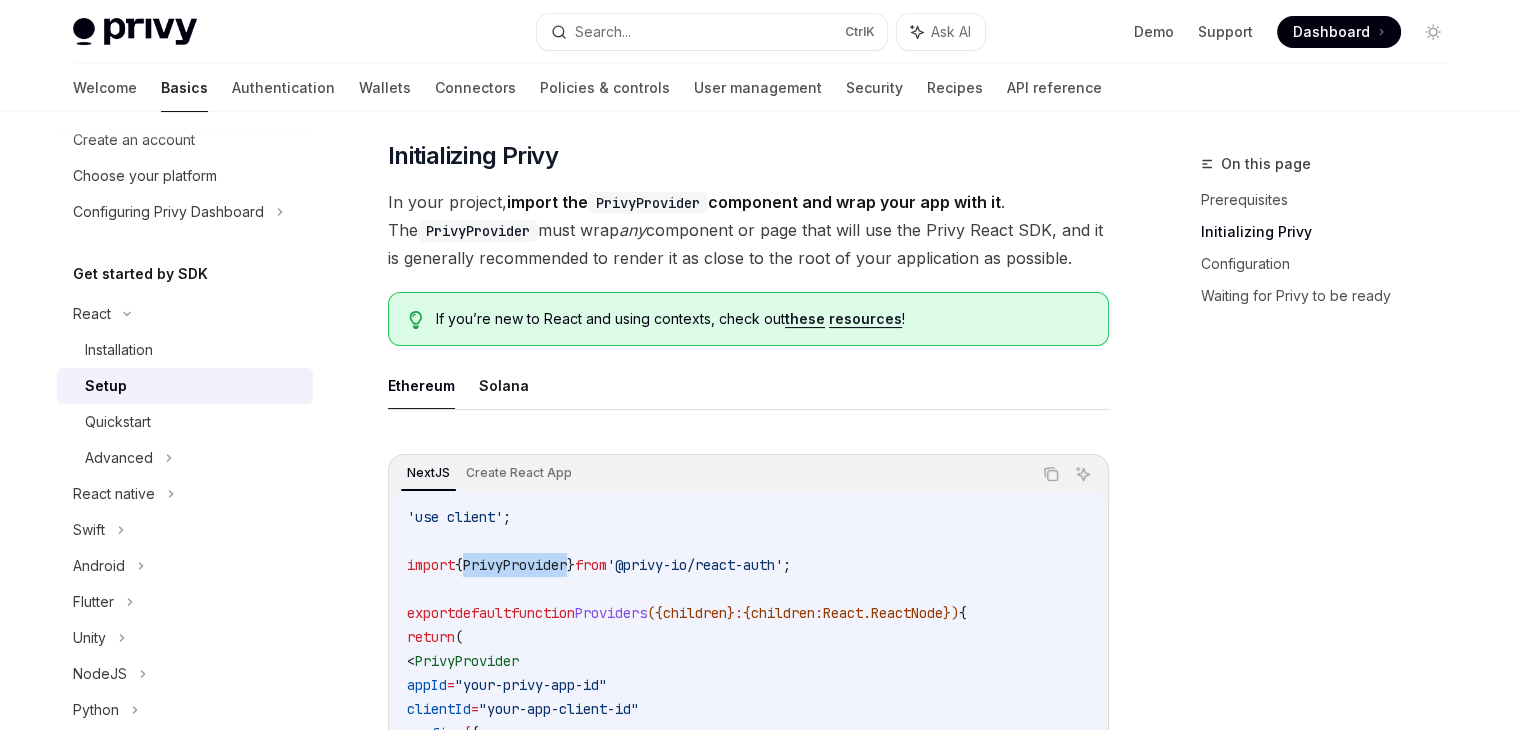 click on "PrivyProvider" at bounding box center [515, 565] 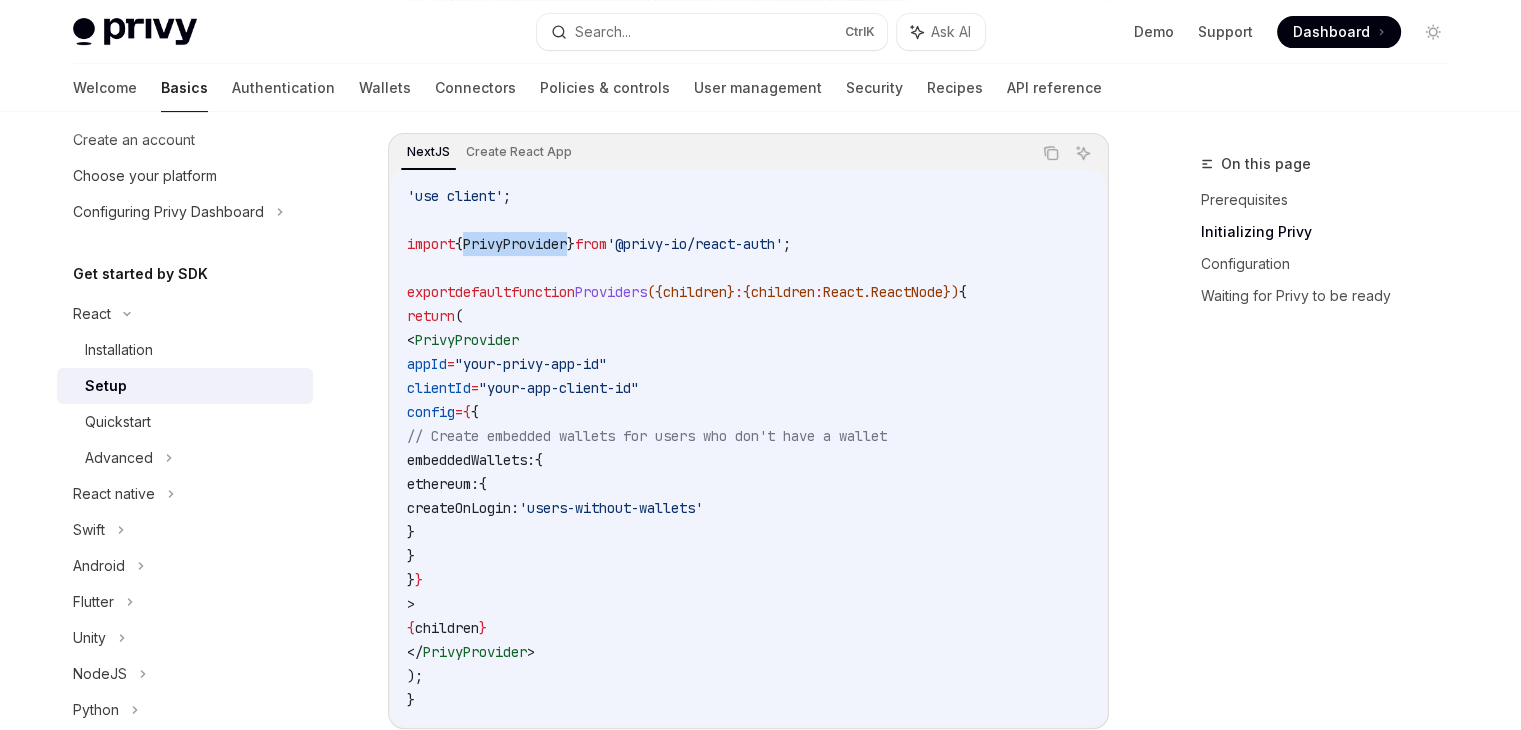 scroll, scrollTop: 675, scrollLeft: 0, axis: vertical 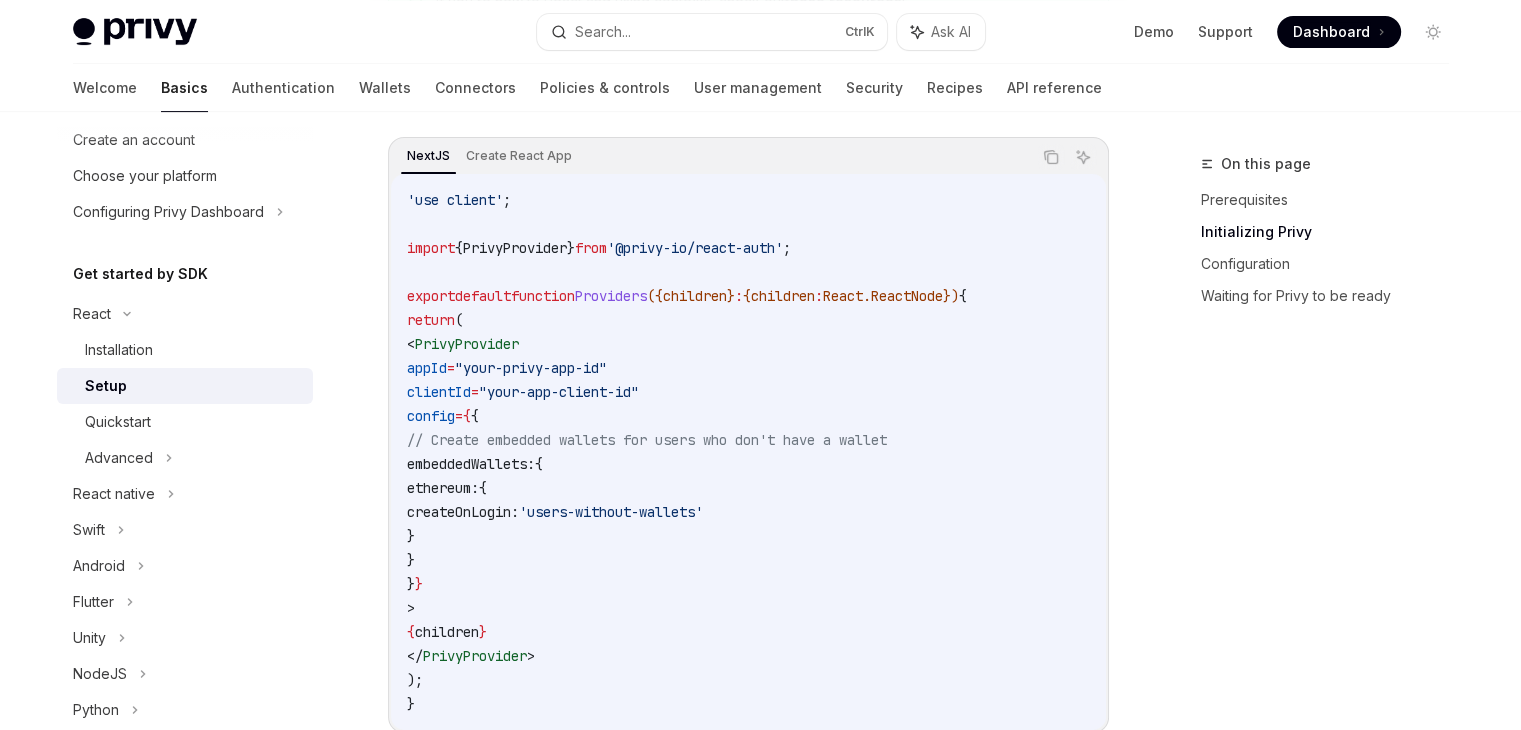 click on "// Create embedded wallets for users who don't have a wallet" at bounding box center (647, 440) 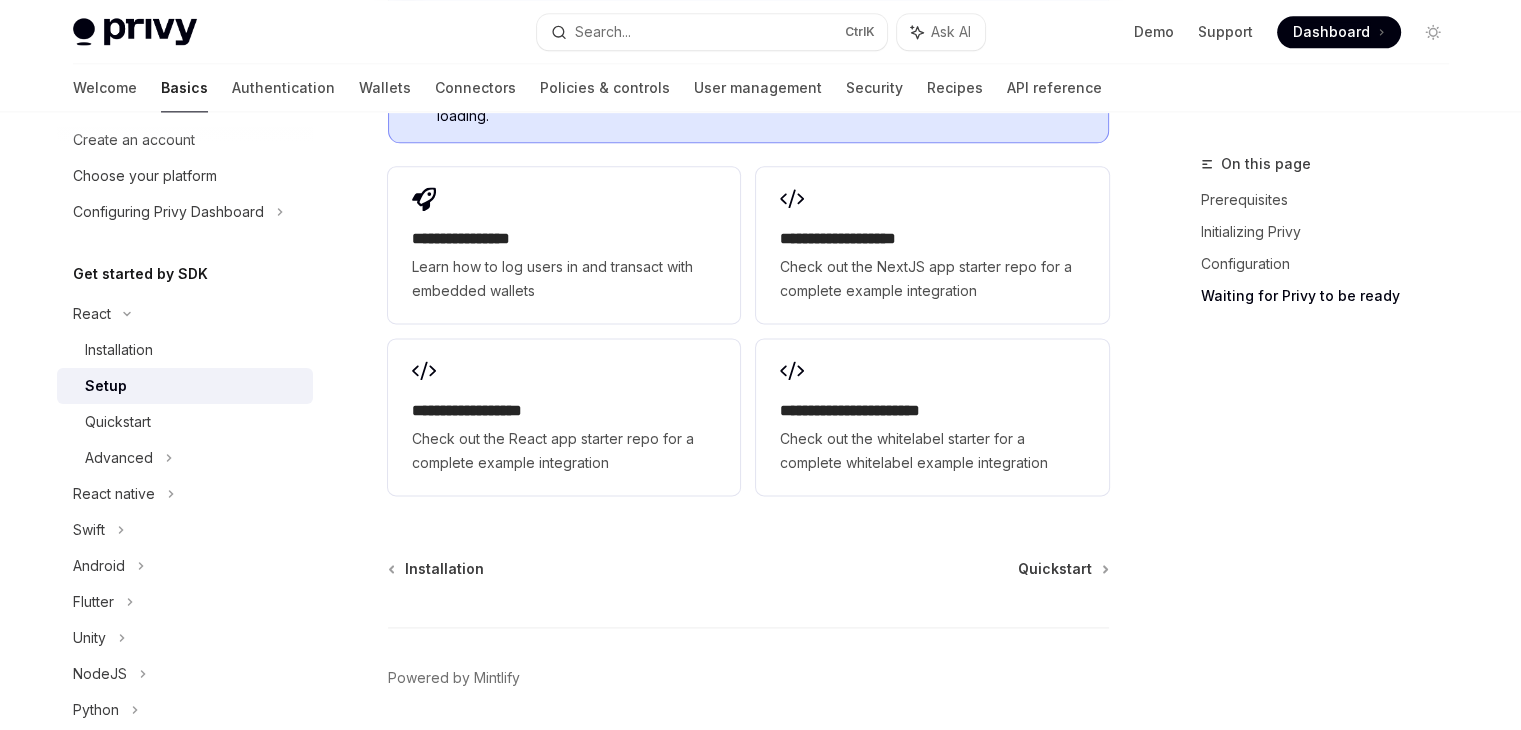 scroll, scrollTop: 2644, scrollLeft: 0, axis: vertical 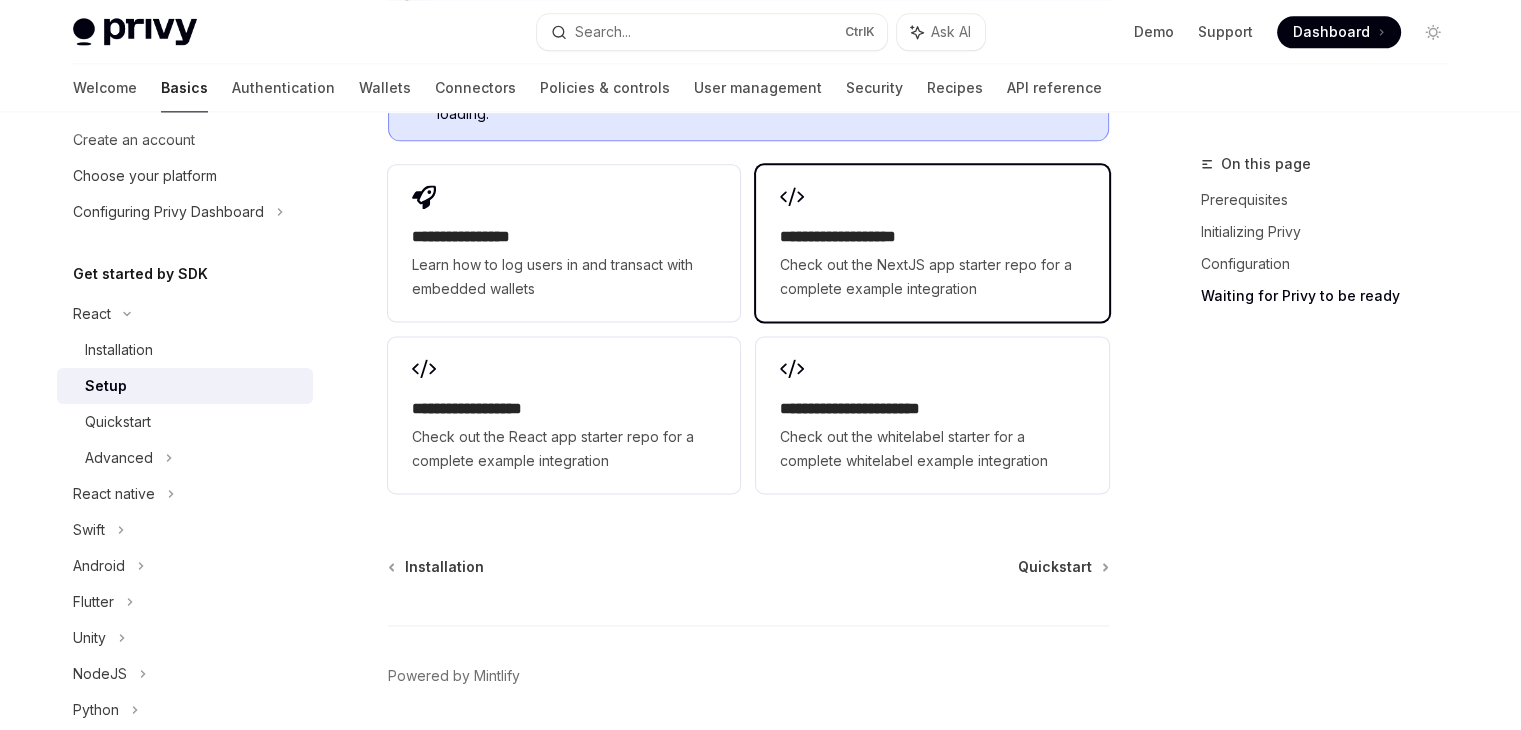 click on "Check out the NextJS app starter repo for a complete example integration" at bounding box center (932, 277) 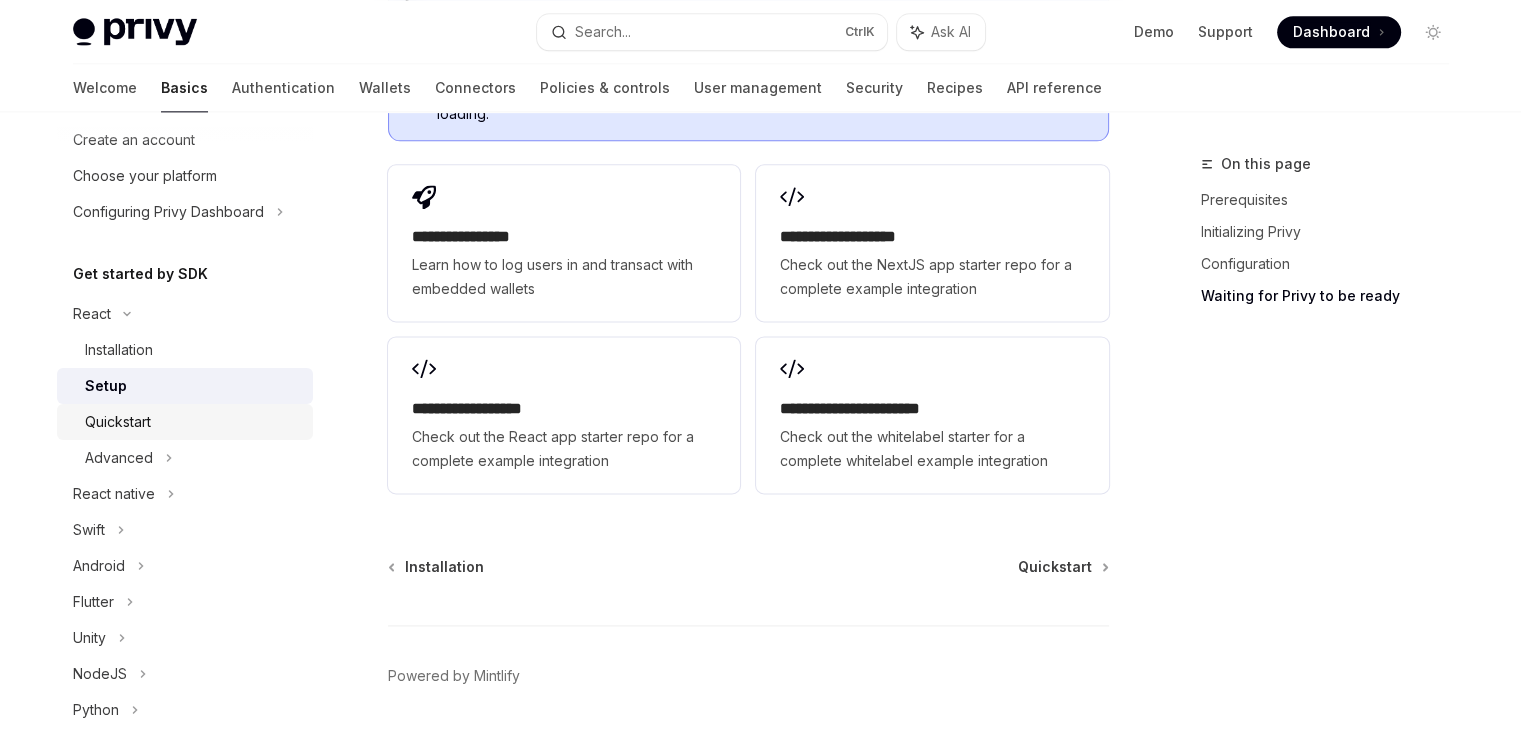 click on "Quickstart" at bounding box center [193, 422] 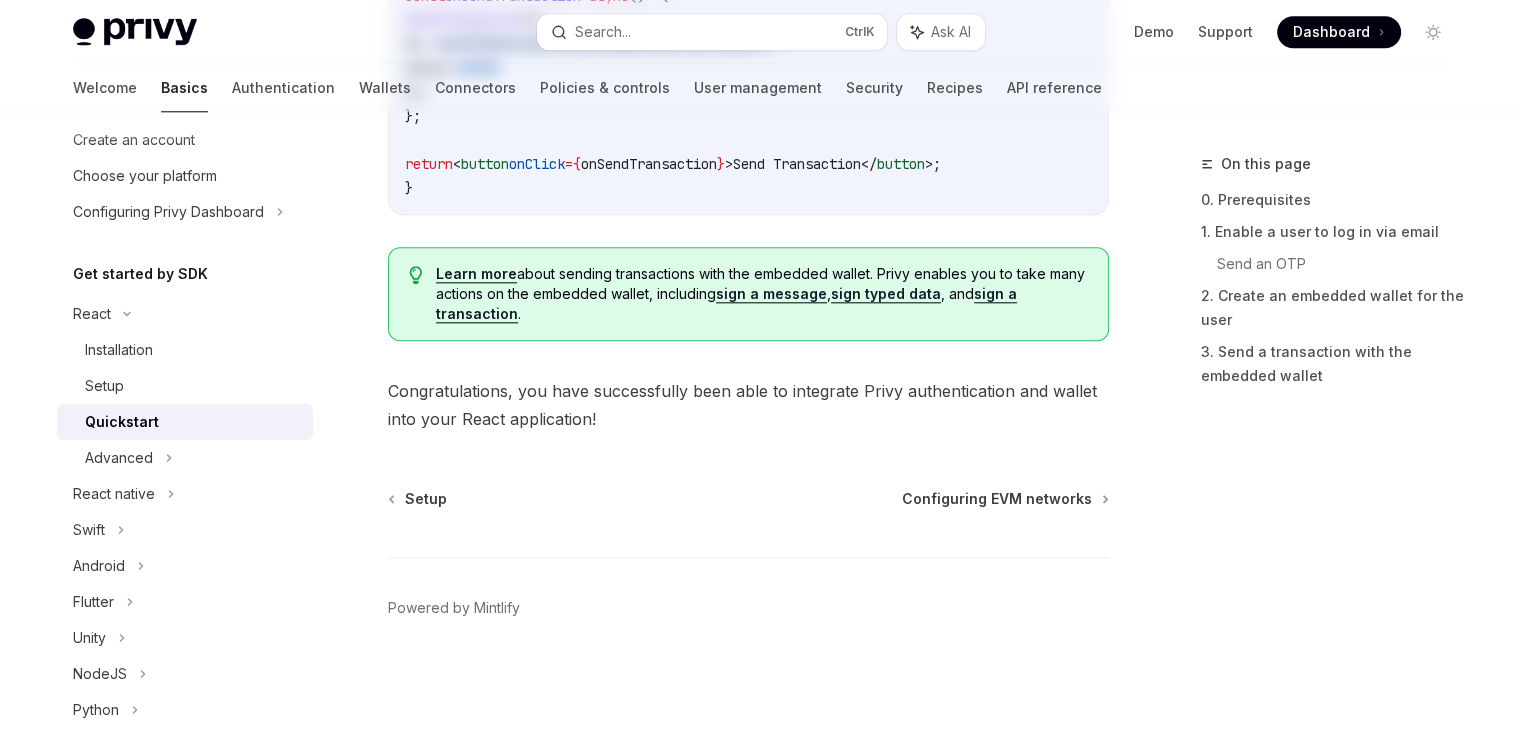 scroll, scrollTop: 0, scrollLeft: 0, axis: both 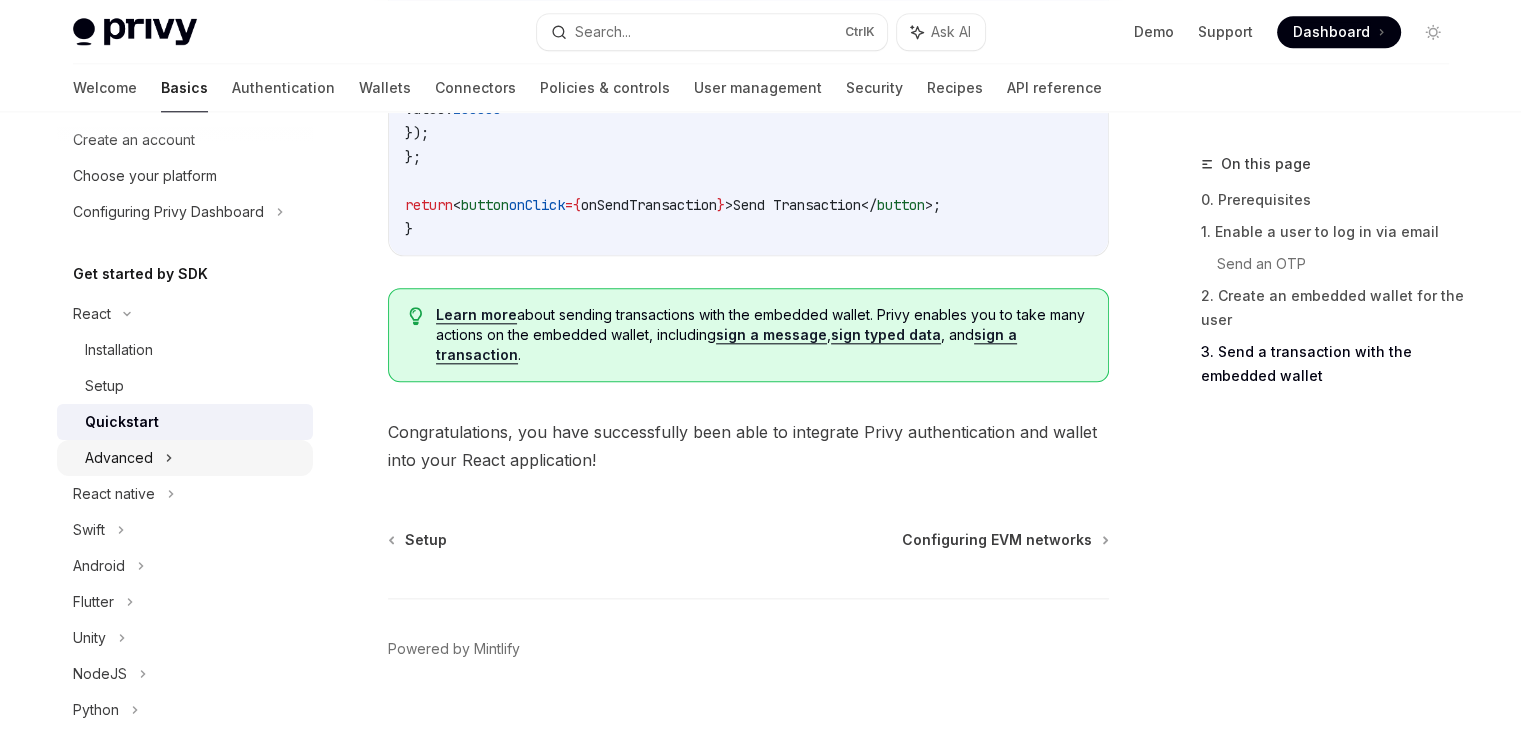 click on "Advanced" at bounding box center (185, 458) 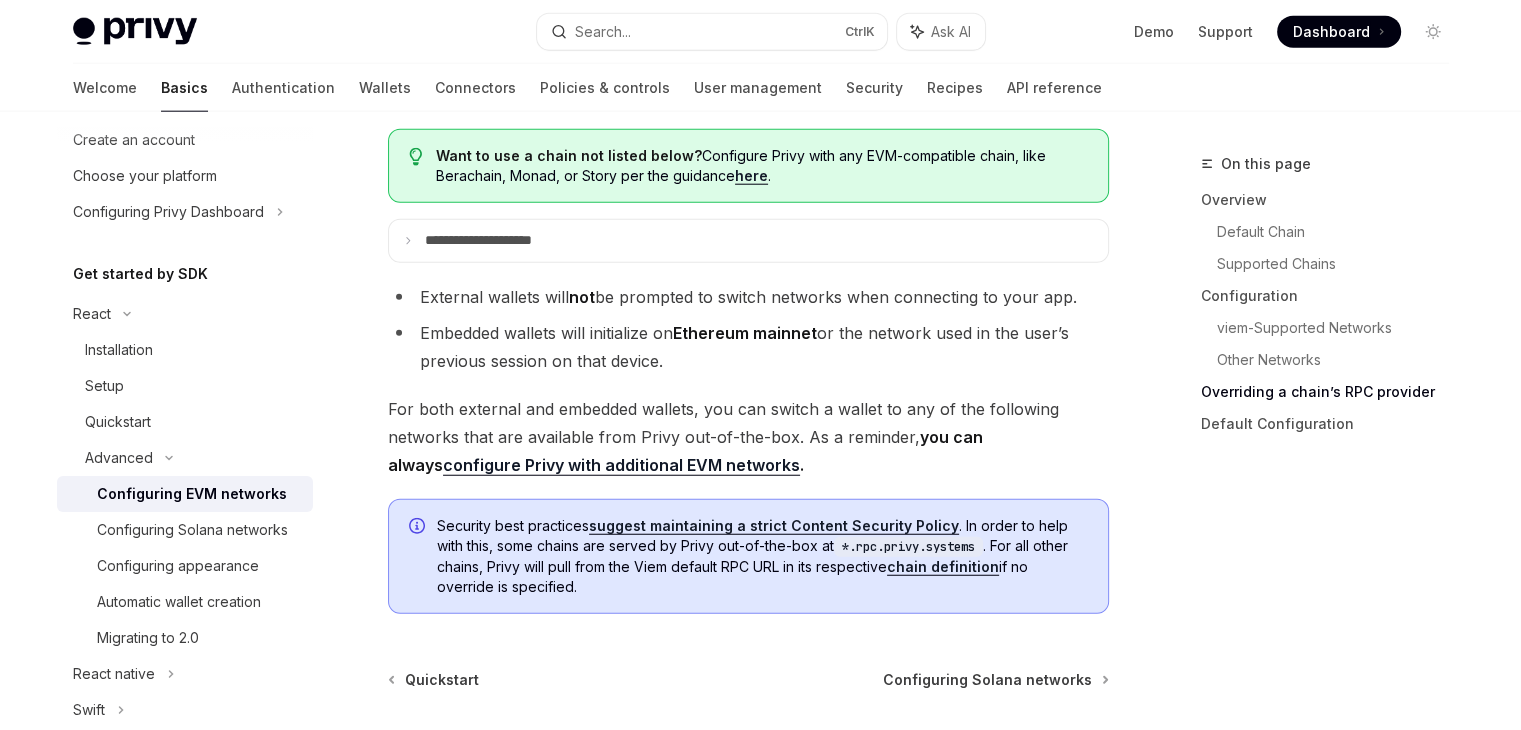 scroll, scrollTop: 5302, scrollLeft: 0, axis: vertical 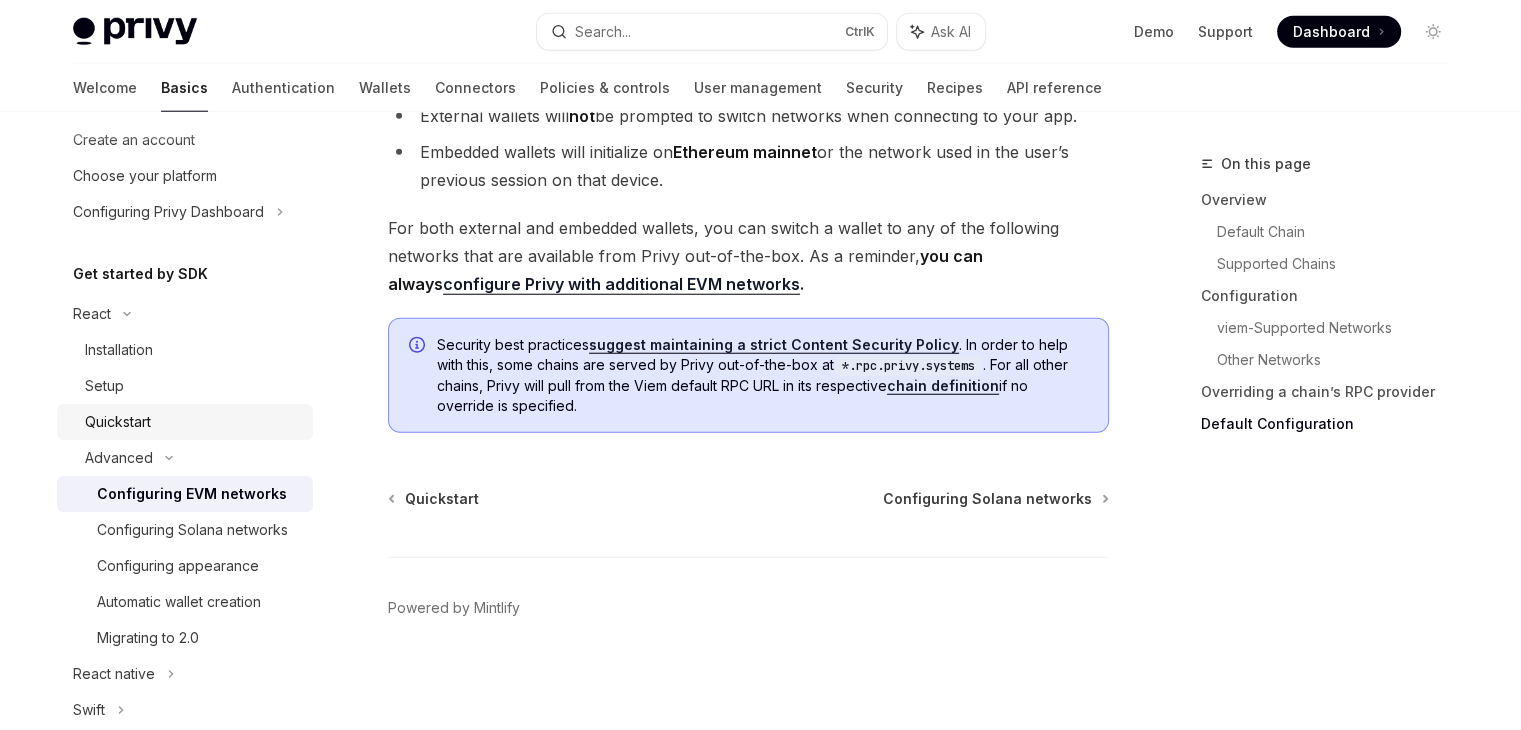 click on "Quickstart" at bounding box center [193, 422] 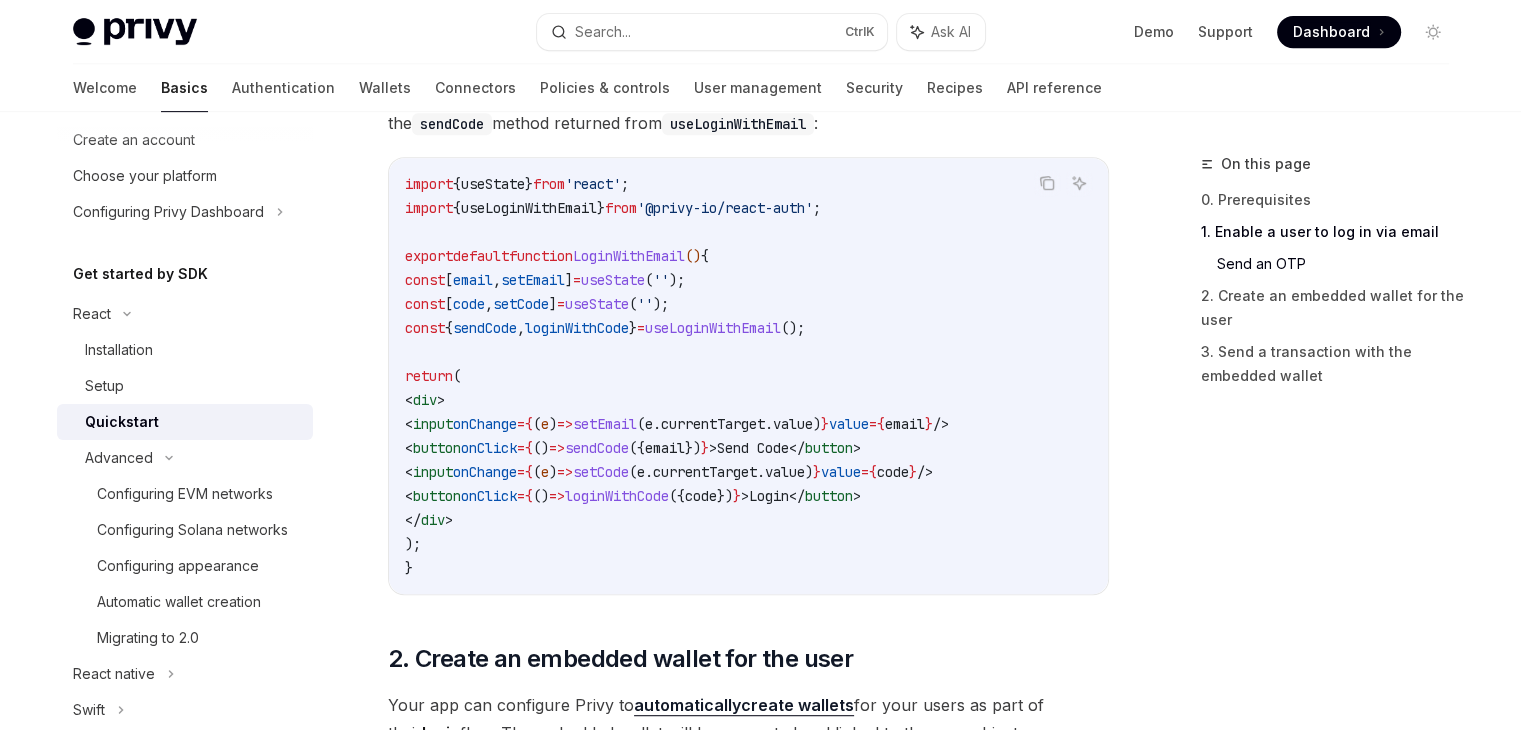 scroll, scrollTop: 964, scrollLeft: 0, axis: vertical 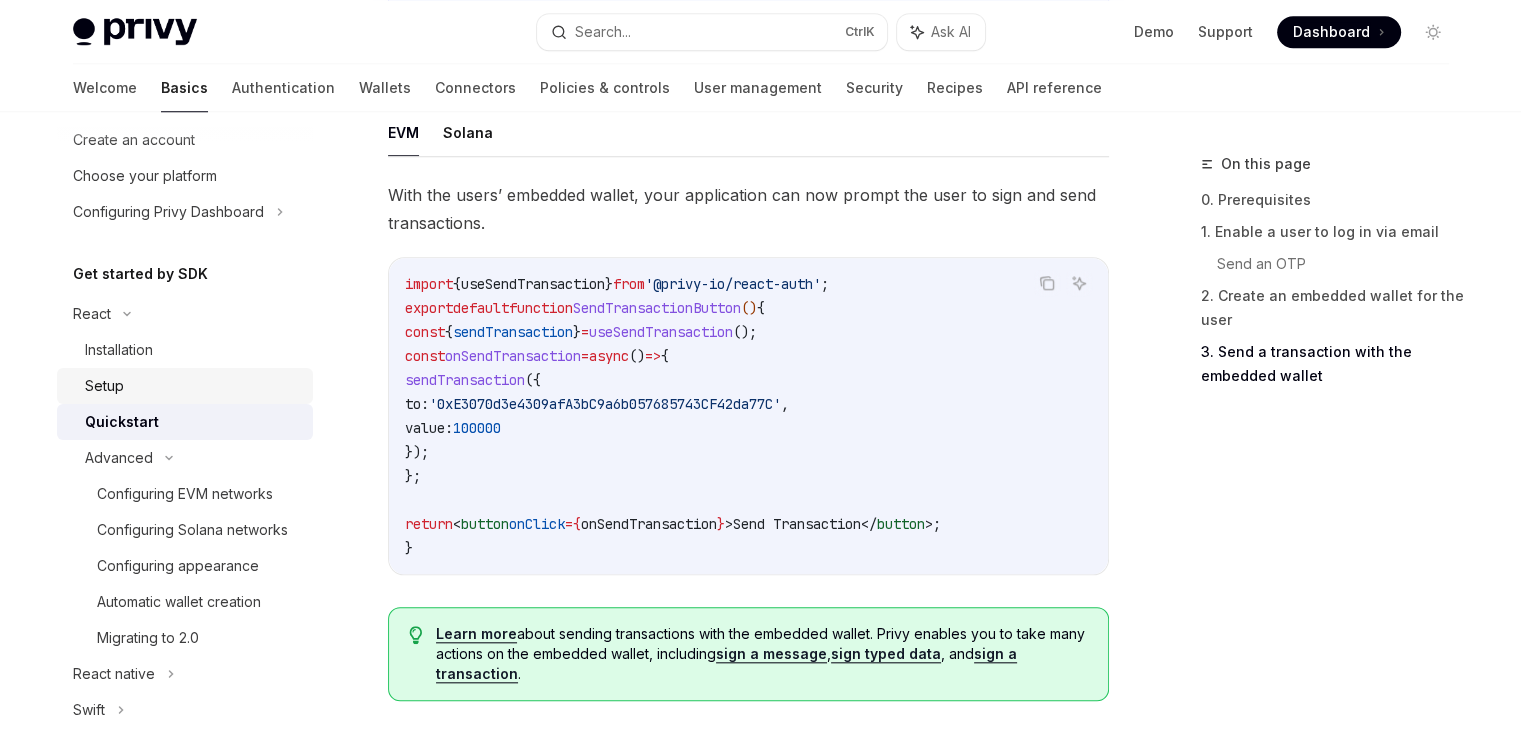 click on "Setup" at bounding box center (193, 386) 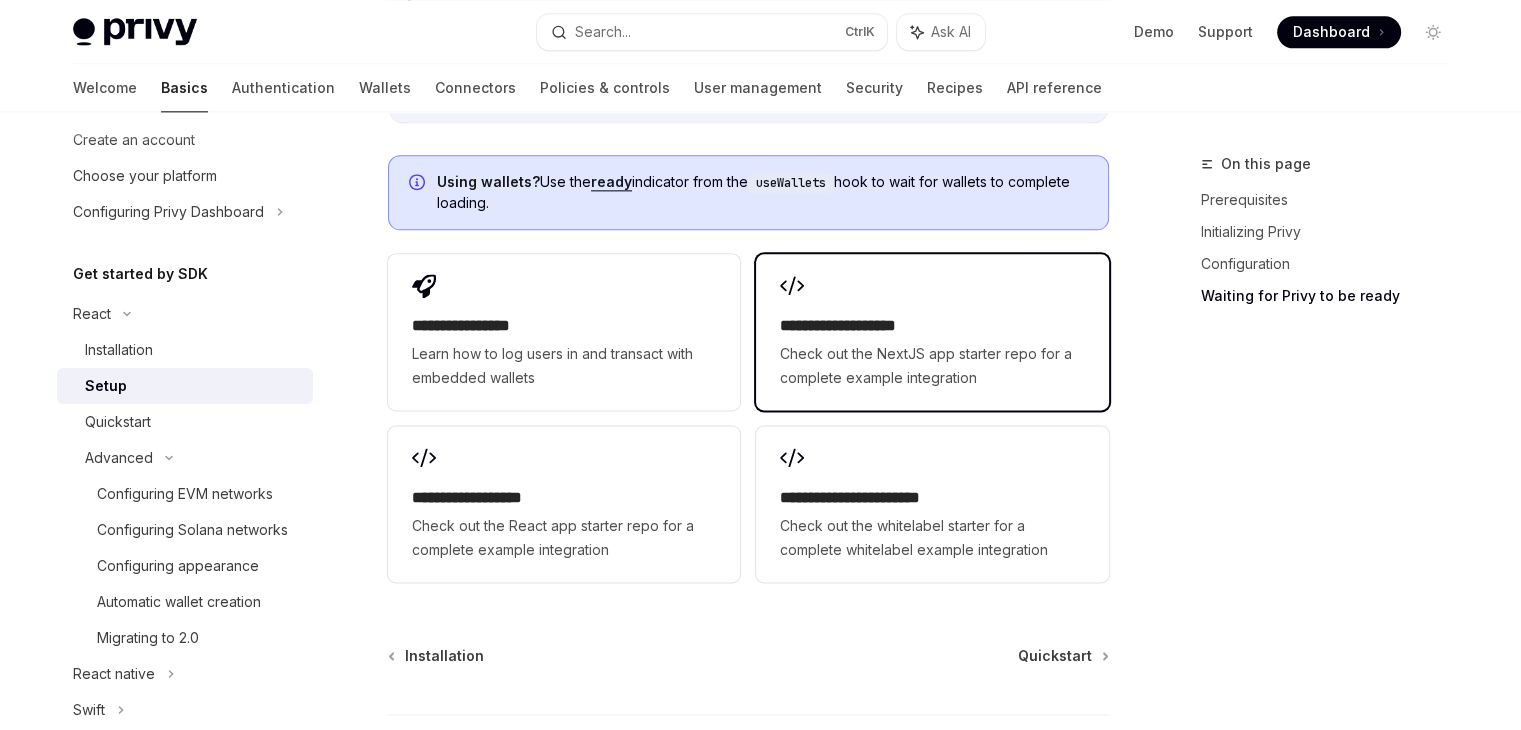 scroll, scrollTop: 2554, scrollLeft: 0, axis: vertical 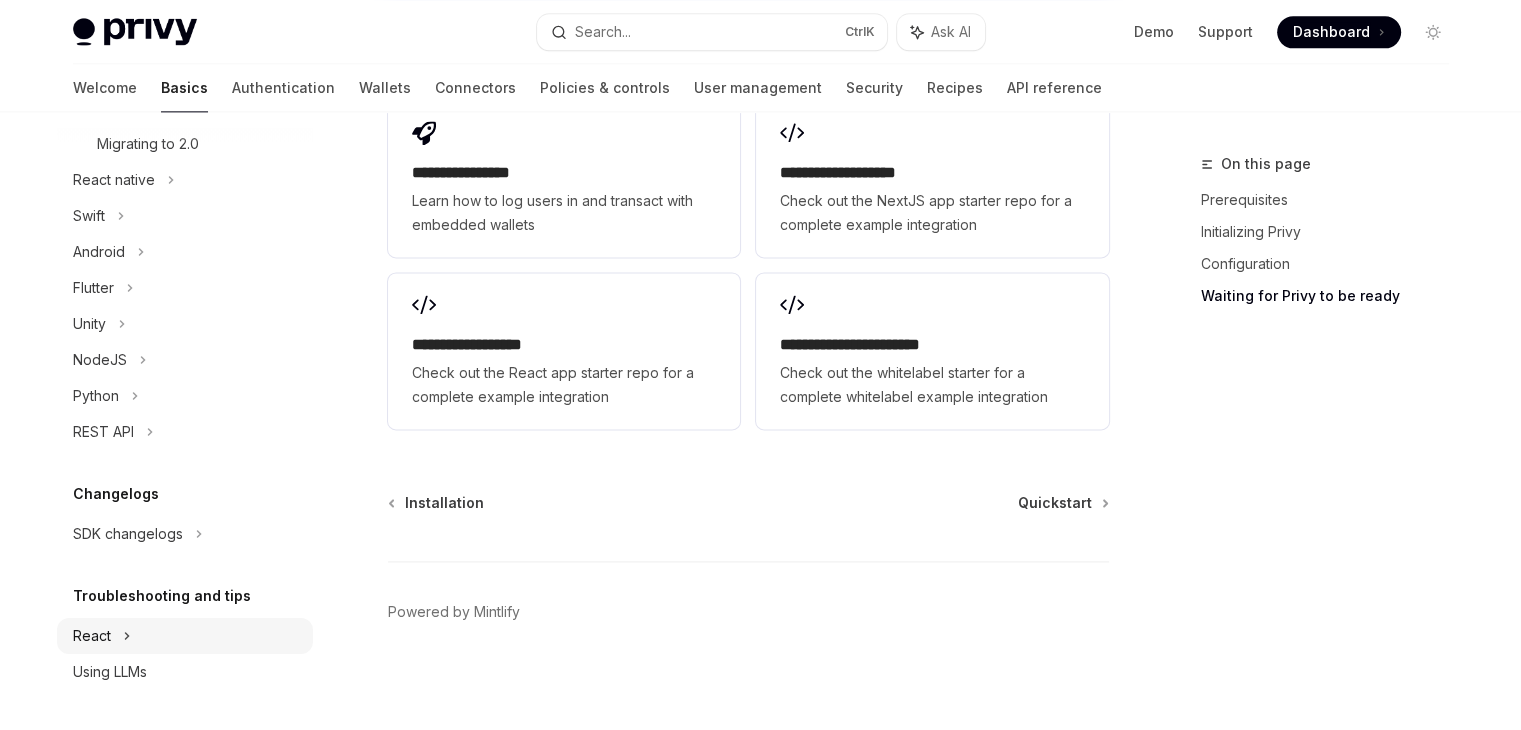 click 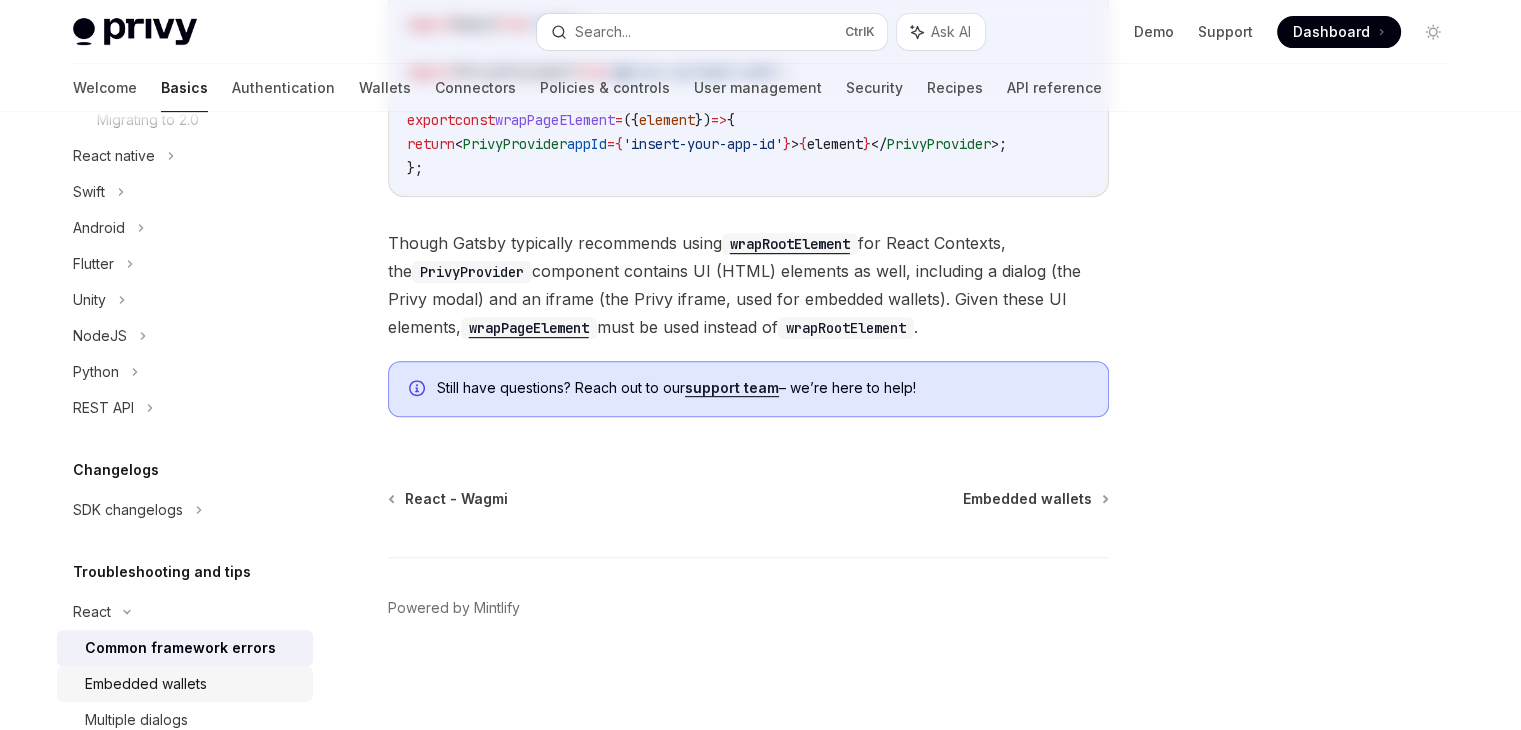 scroll, scrollTop: 0, scrollLeft: 0, axis: both 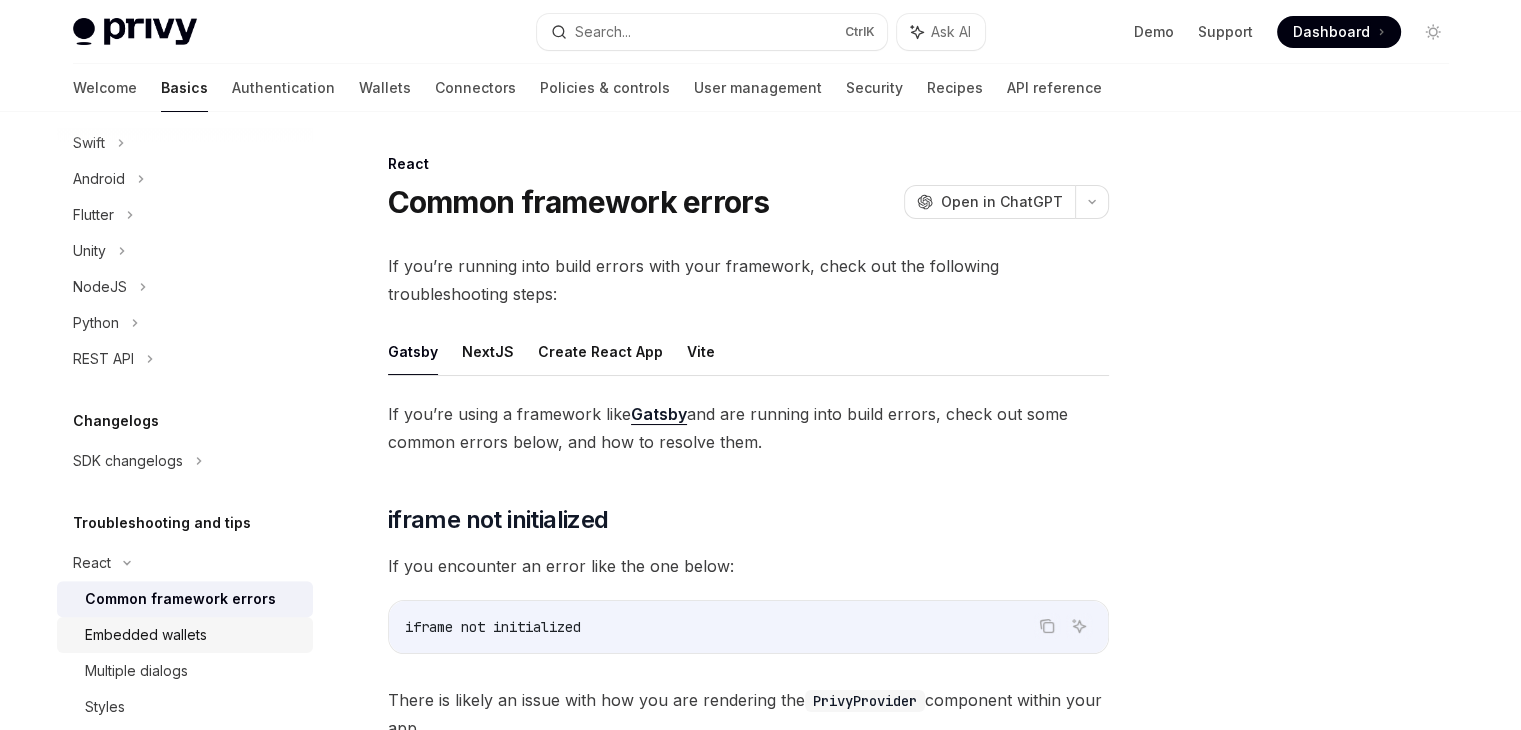 click on "Common framework errors Embedded wallets Multiple dialogs Styles Analytics CORS Errors" at bounding box center [185, -73] 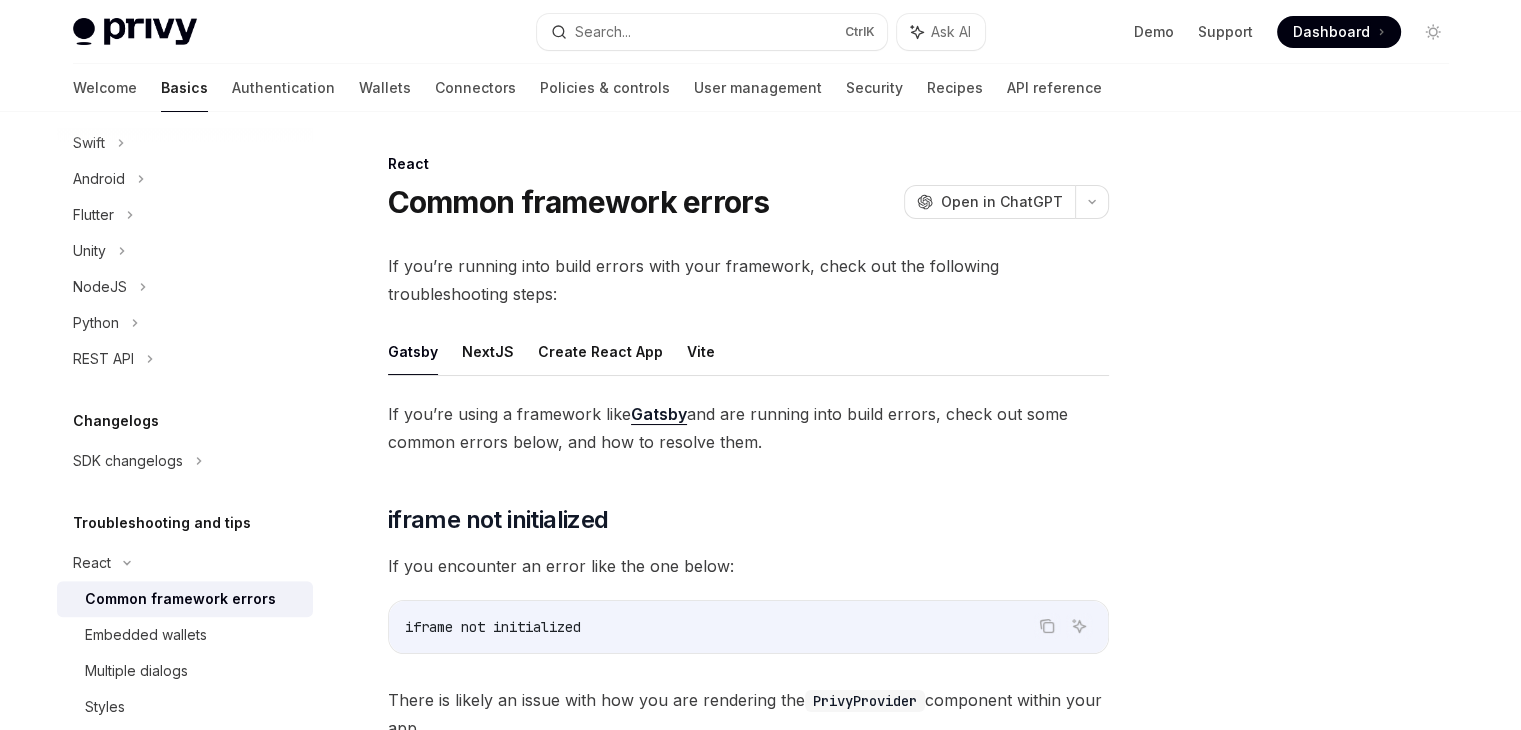 click on "Common framework errors" at bounding box center [180, 599] 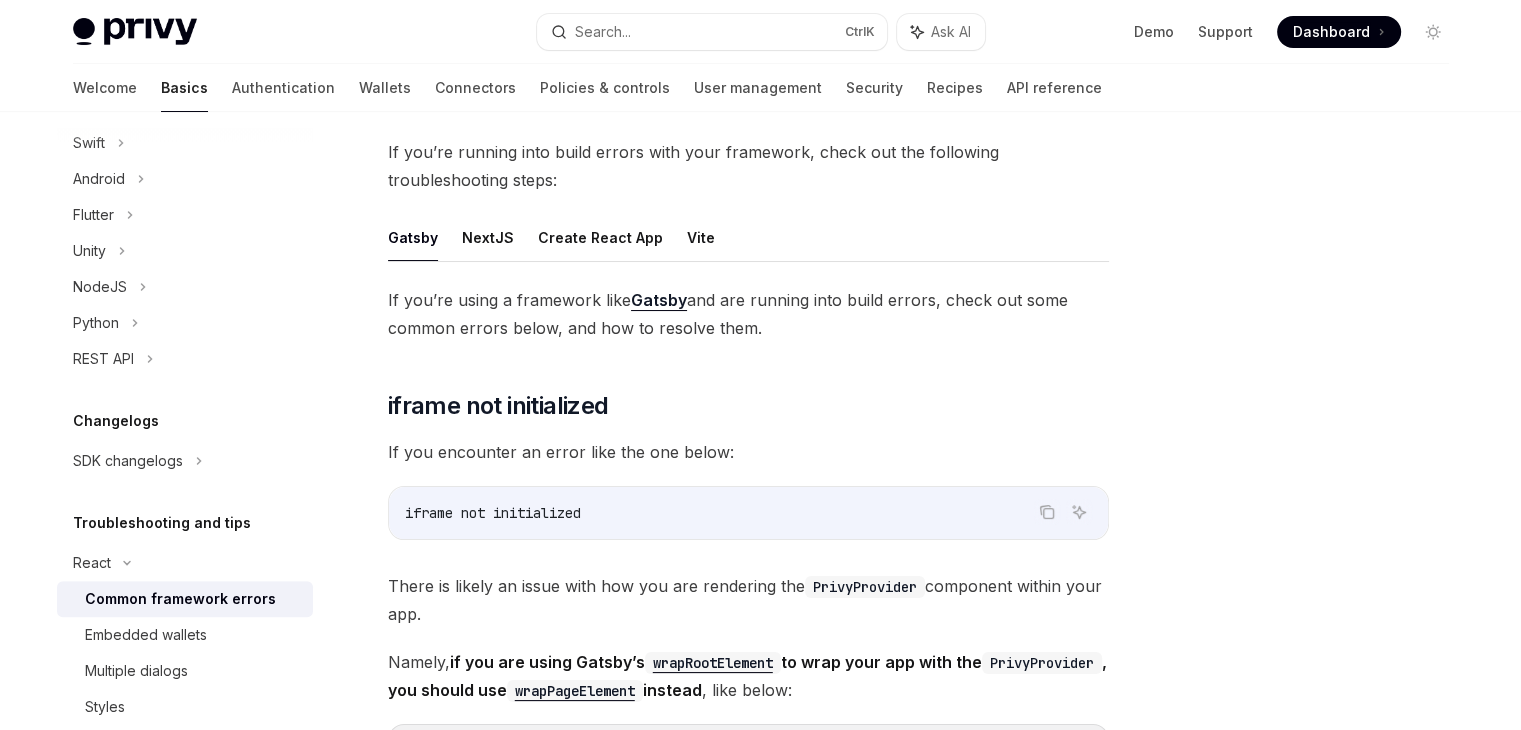scroll, scrollTop: 120, scrollLeft: 0, axis: vertical 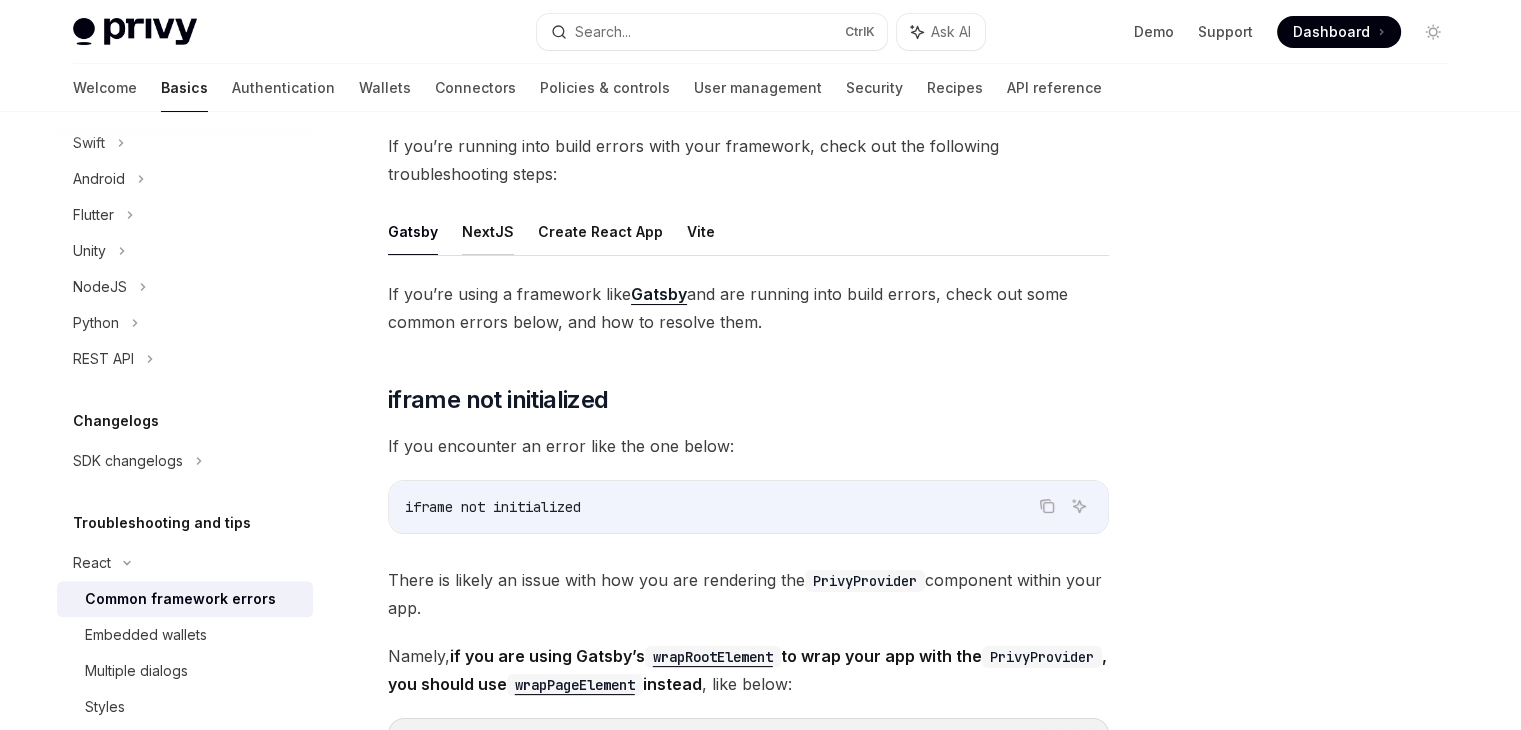click on "NextJS" at bounding box center [488, 231] 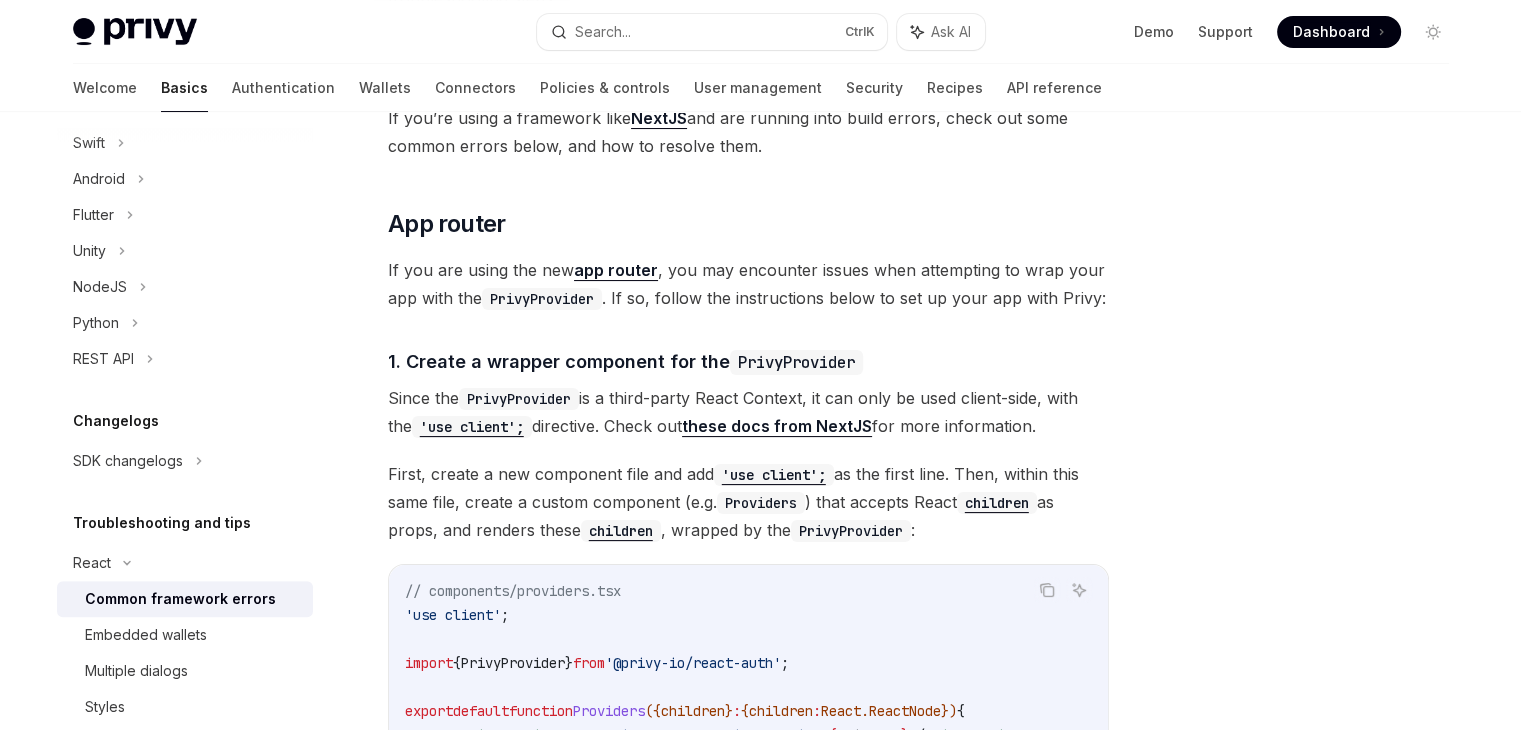 scroll, scrollTop: 372, scrollLeft: 0, axis: vertical 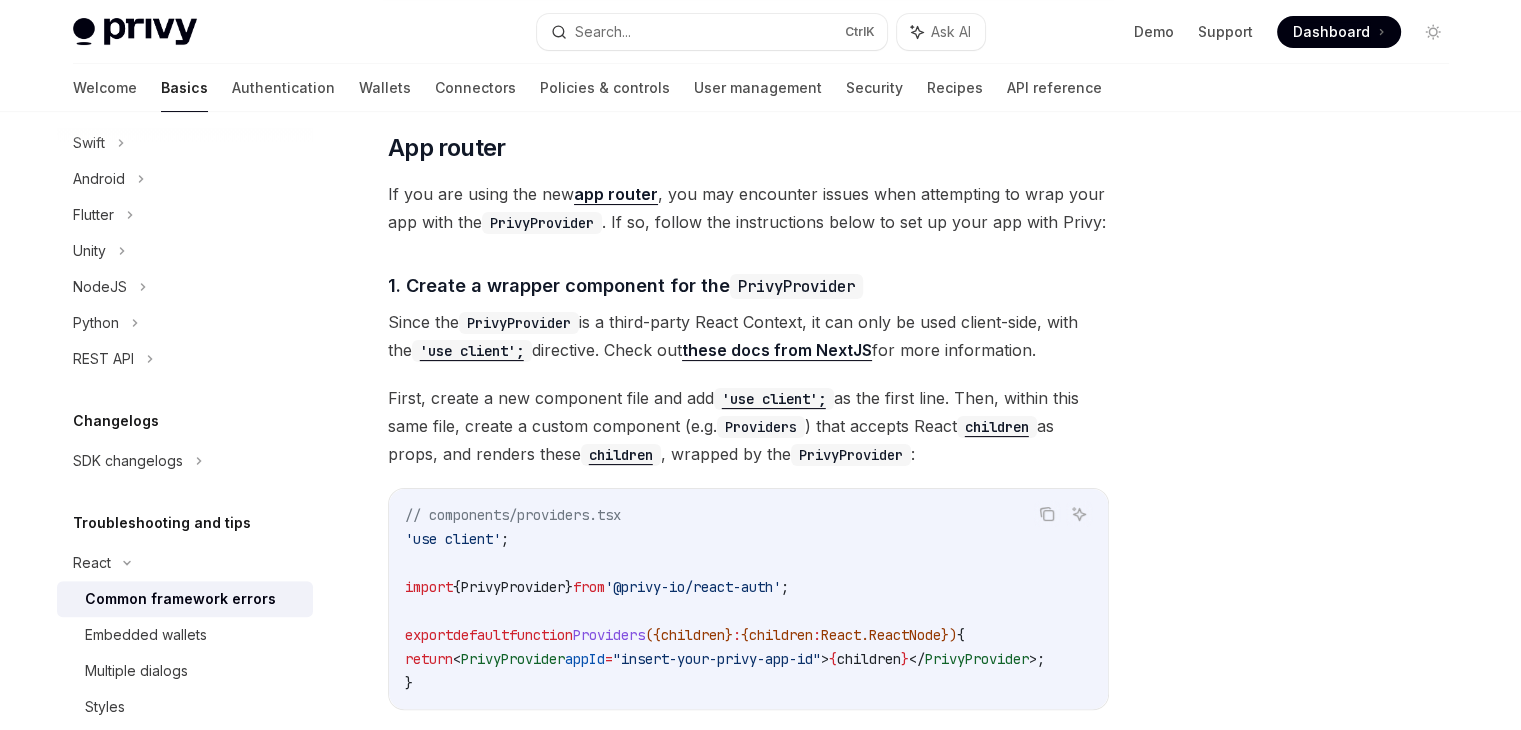 click on "// components/providers.tsx
'use client' ;
import  { PrivyProvider }  from  '@privy-io/react-auth' ;
export  default  function  Providers ({ children } :  { children :  React . ReactNode })  {
return  < PrivyProvider  appId = "[APP_ID]" > { children } </ PrivyProvider > ;
}" at bounding box center (749, 599) 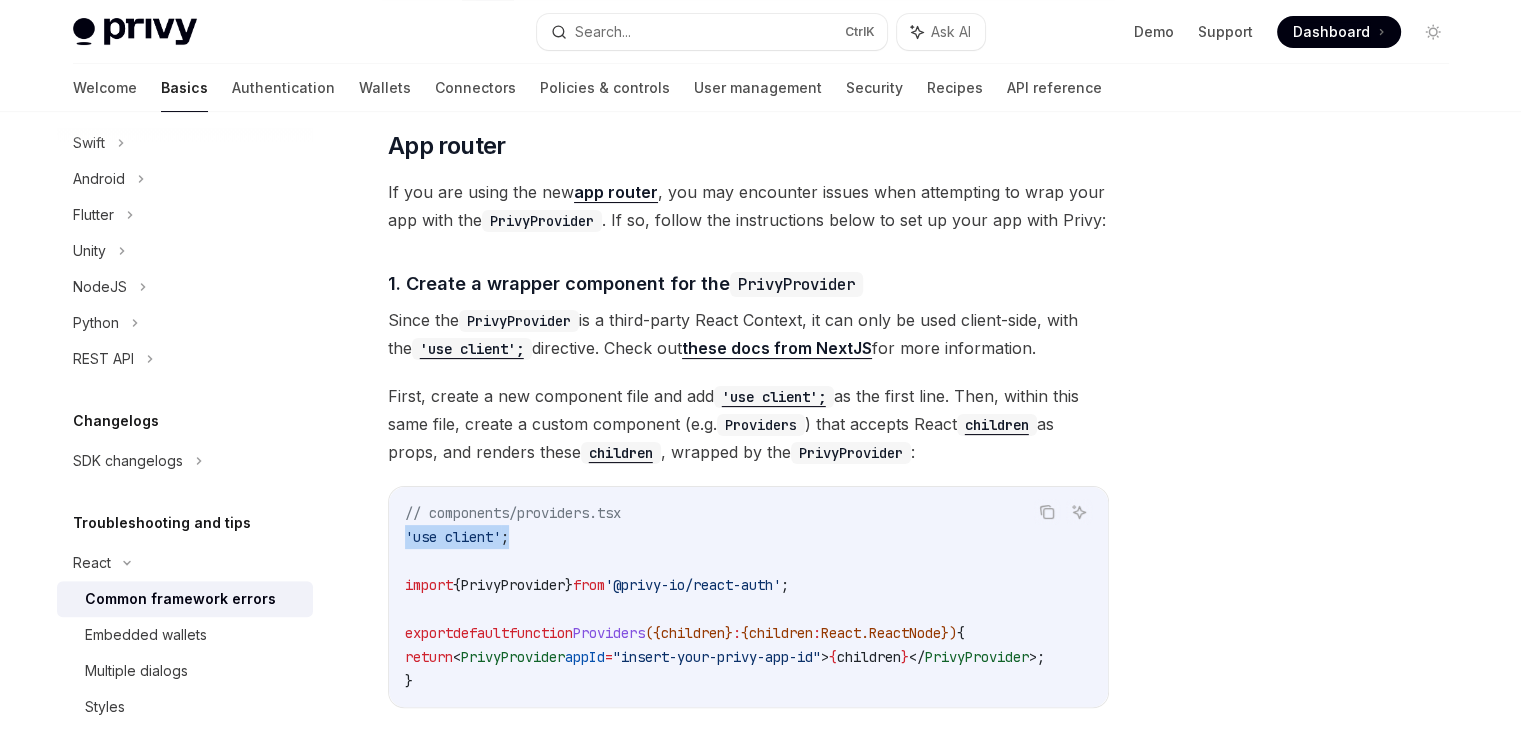 drag, startPoint x: 513, startPoint y: 537, endPoint x: 407, endPoint y: 538, distance: 106.004715 